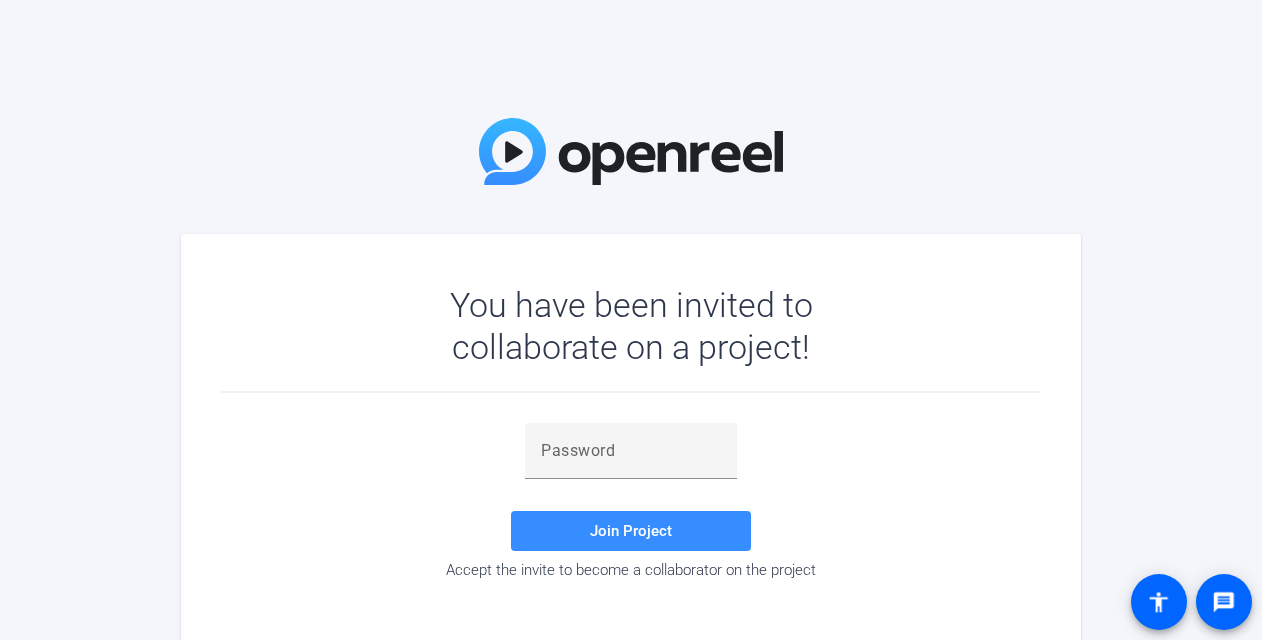 scroll, scrollTop: 0, scrollLeft: 0, axis: both 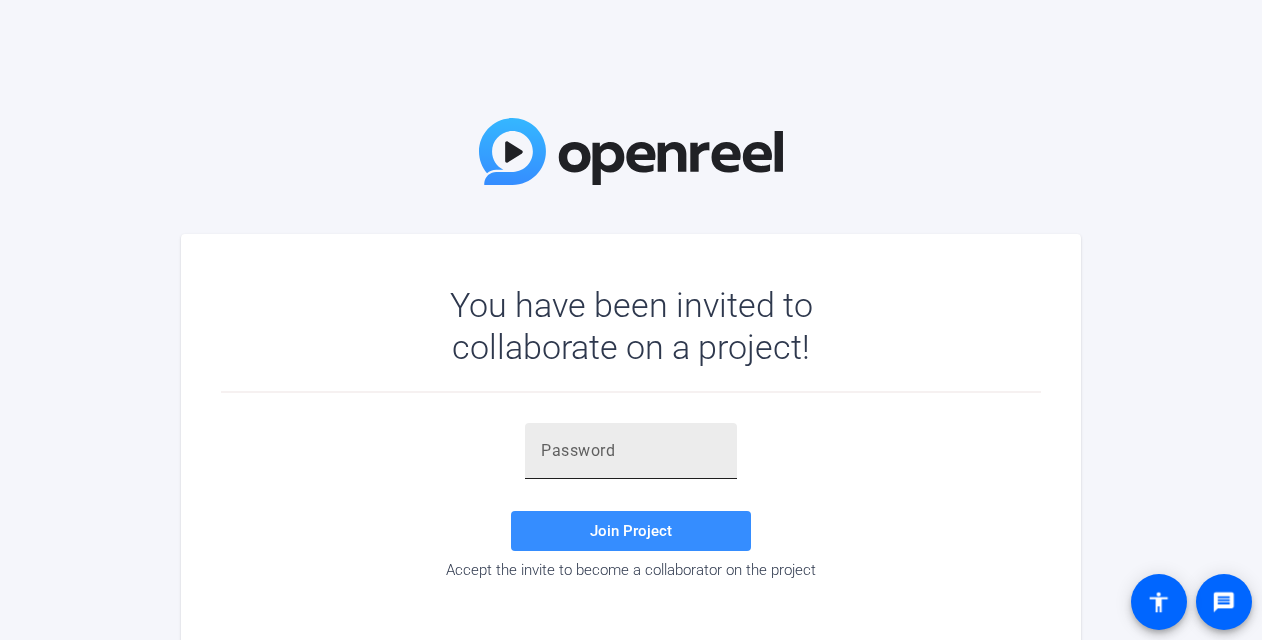 click at bounding box center [631, 451] 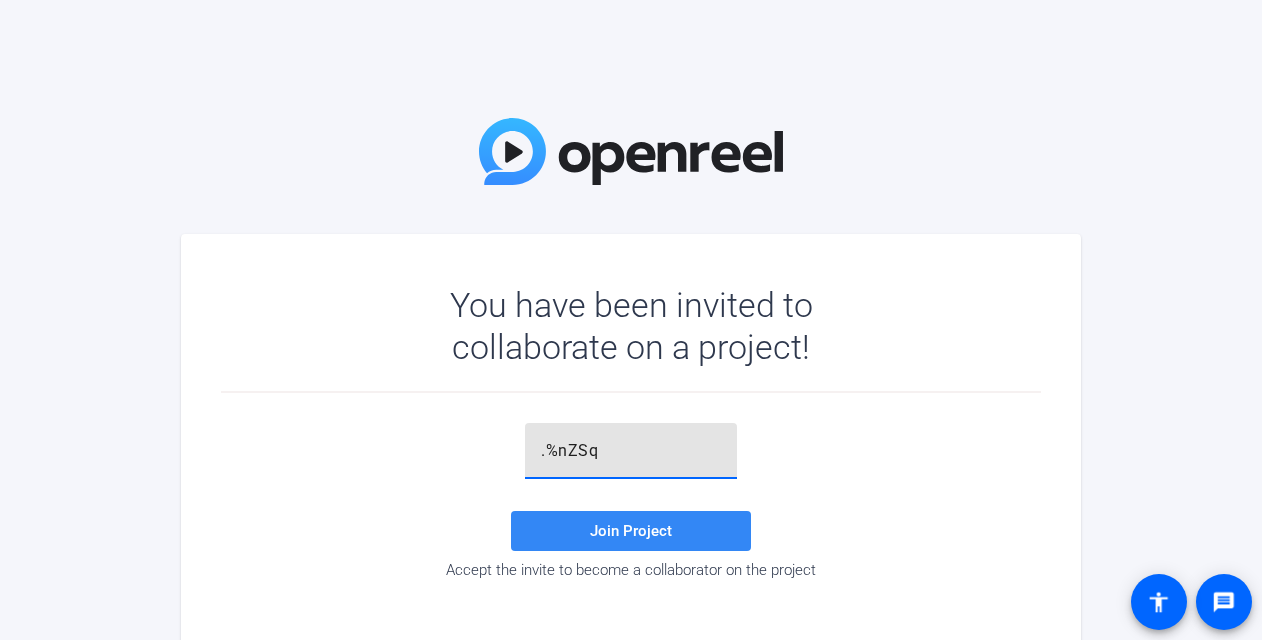 type on ".%nZSq" 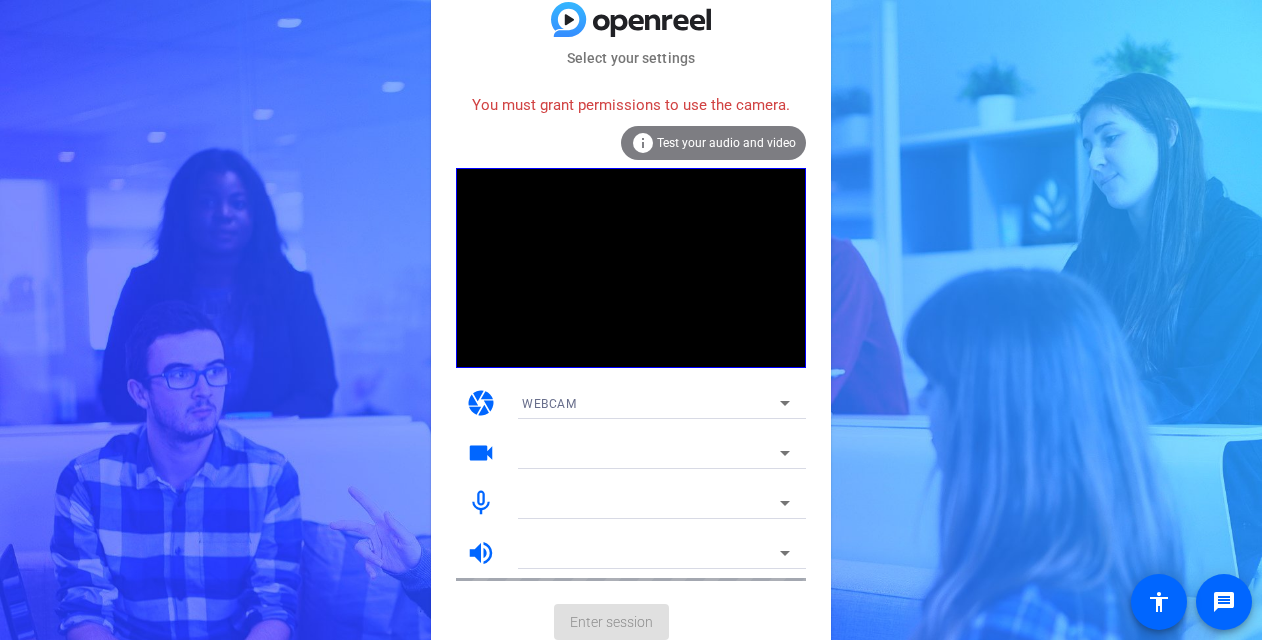 click 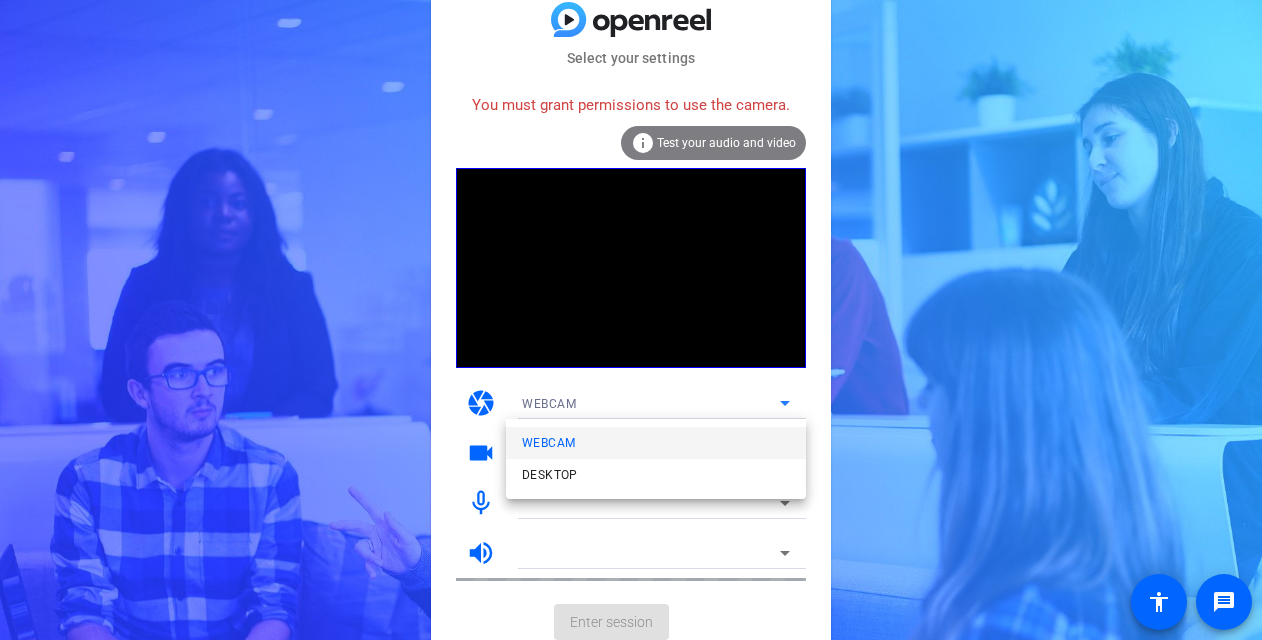 click at bounding box center (631, 320) 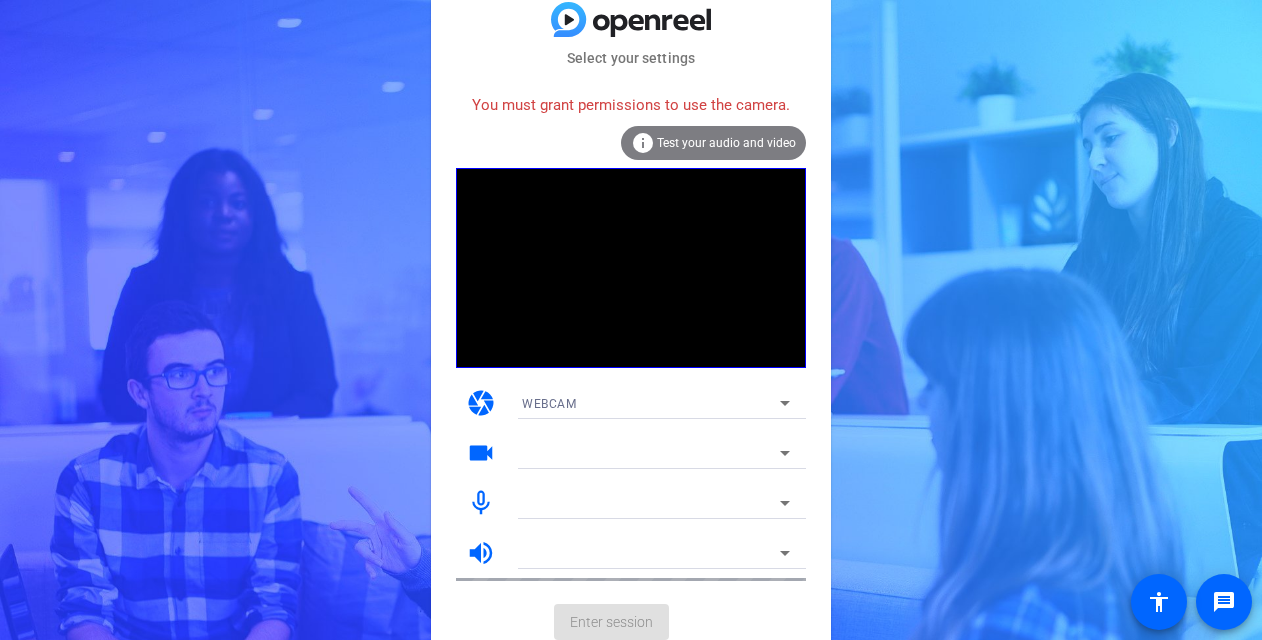 click on "WEBCAM" at bounding box center (656, 403) 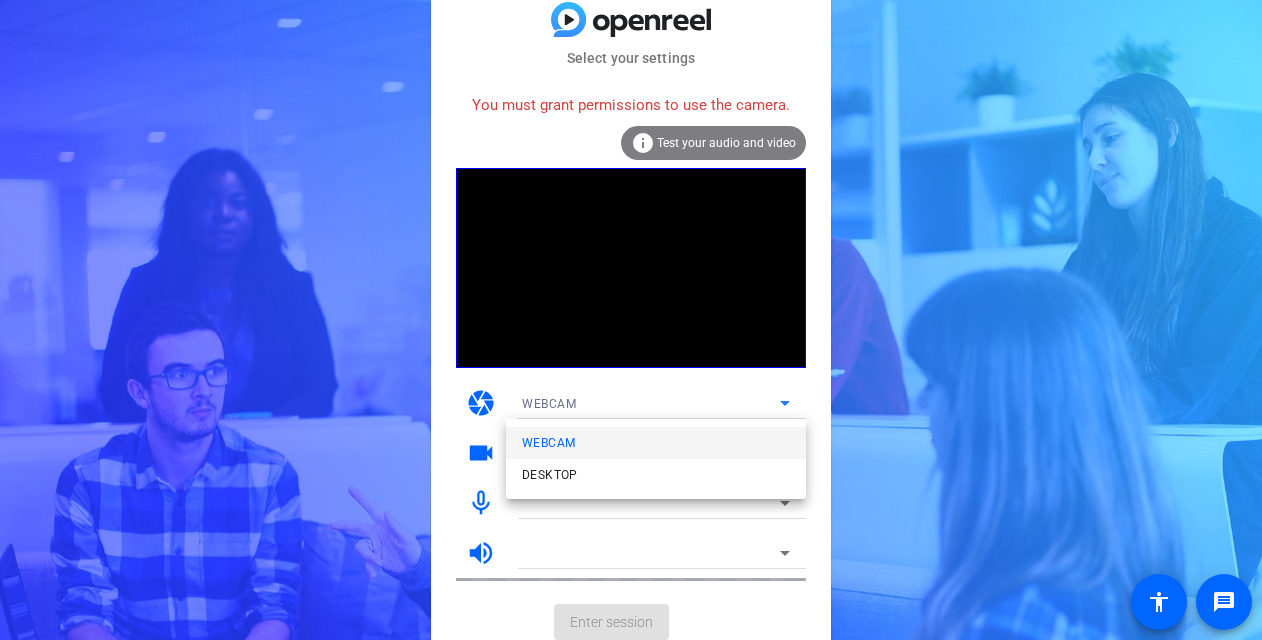 click at bounding box center (631, 320) 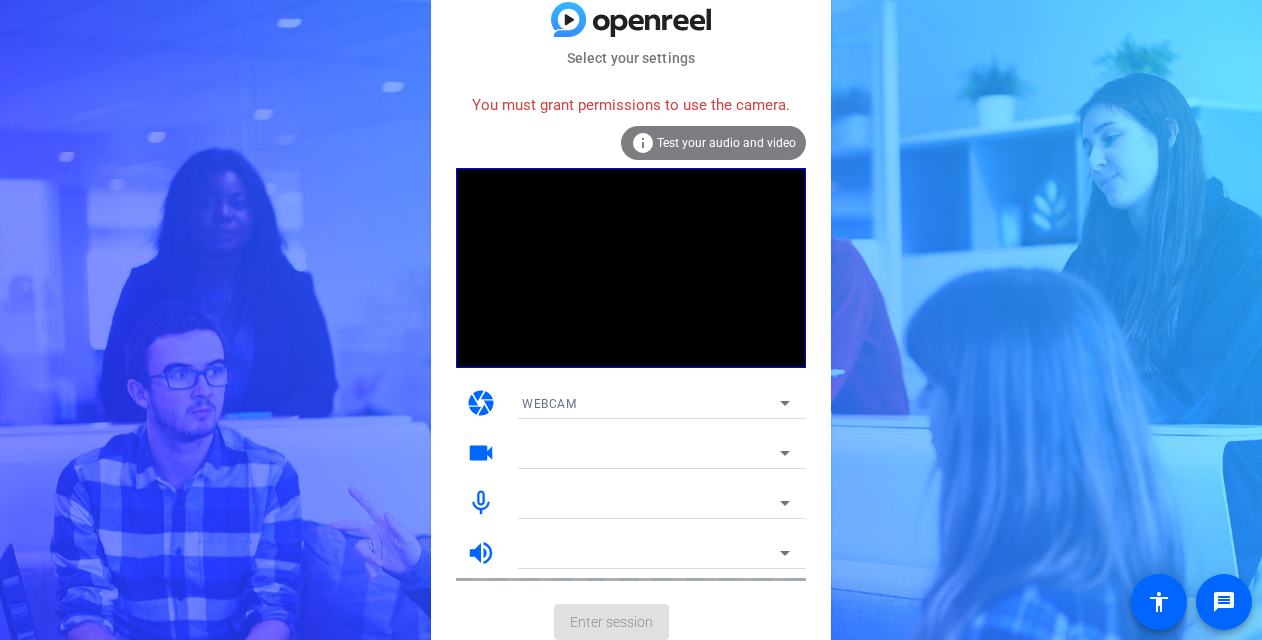 click 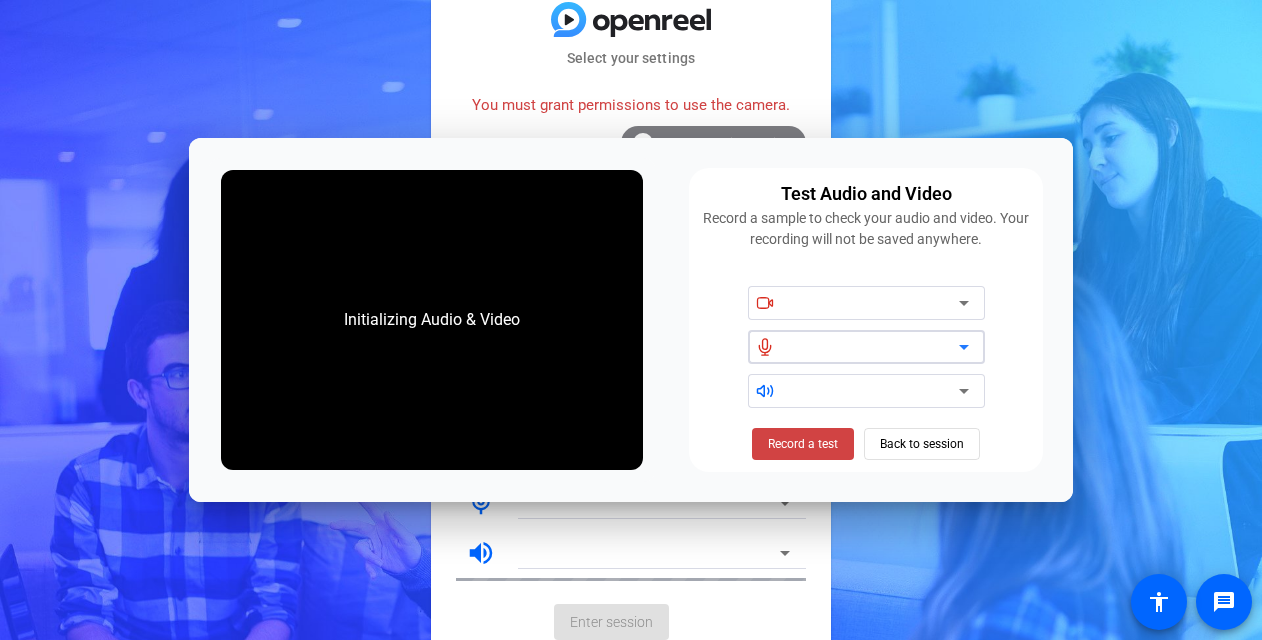 click at bounding box center [874, 347] 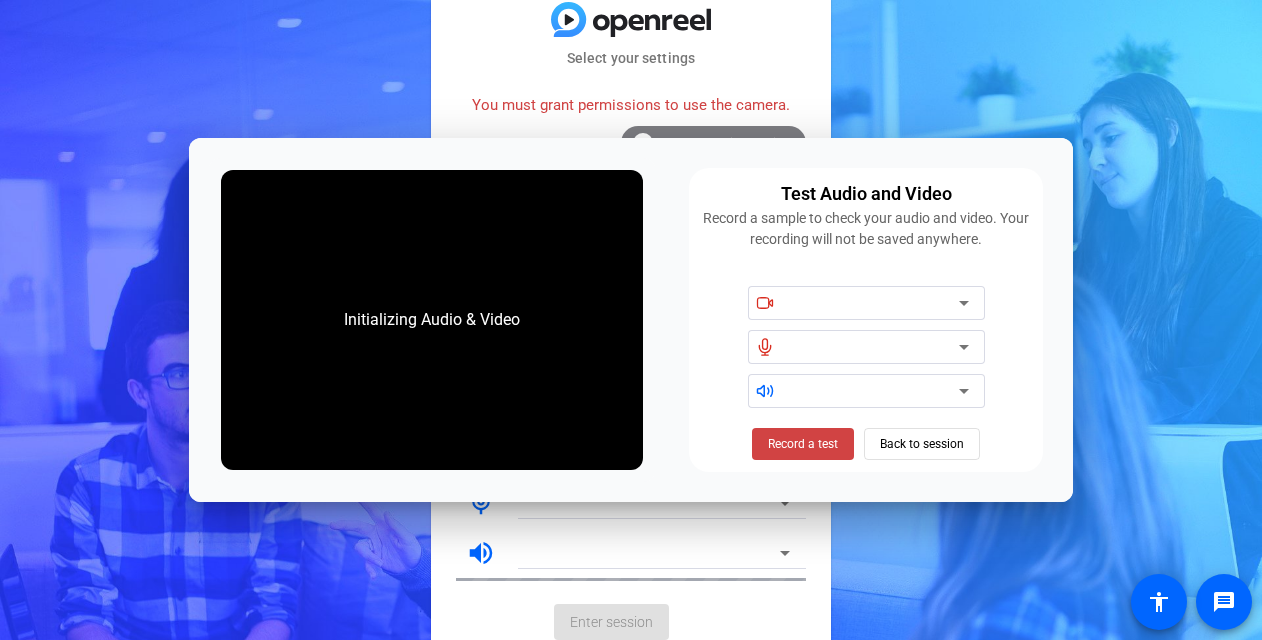 click 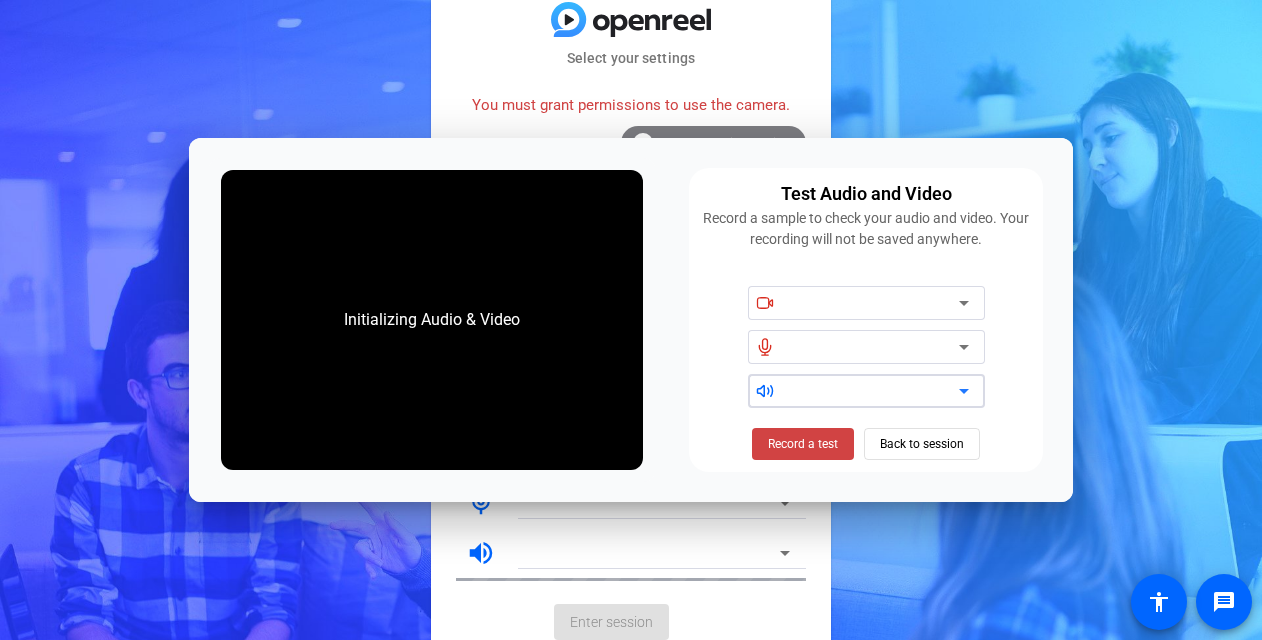 click at bounding box center (874, 391) 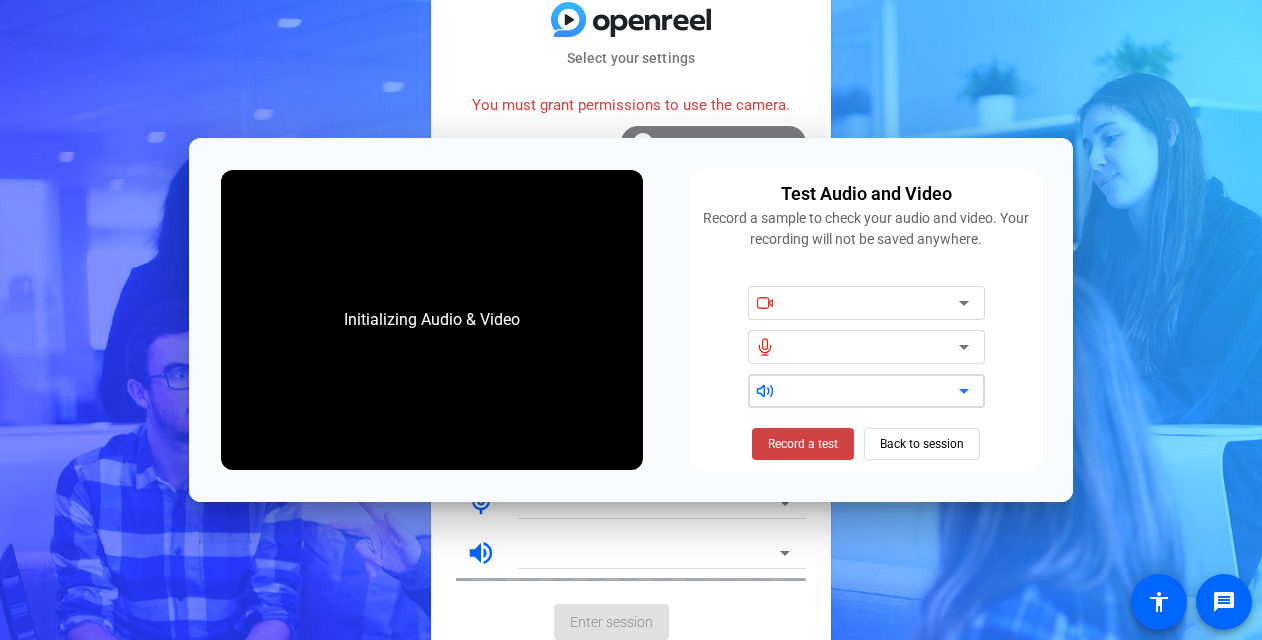 drag, startPoint x: 824, startPoint y: 400, endPoint x: 708, endPoint y: 342, distance: 129.69194 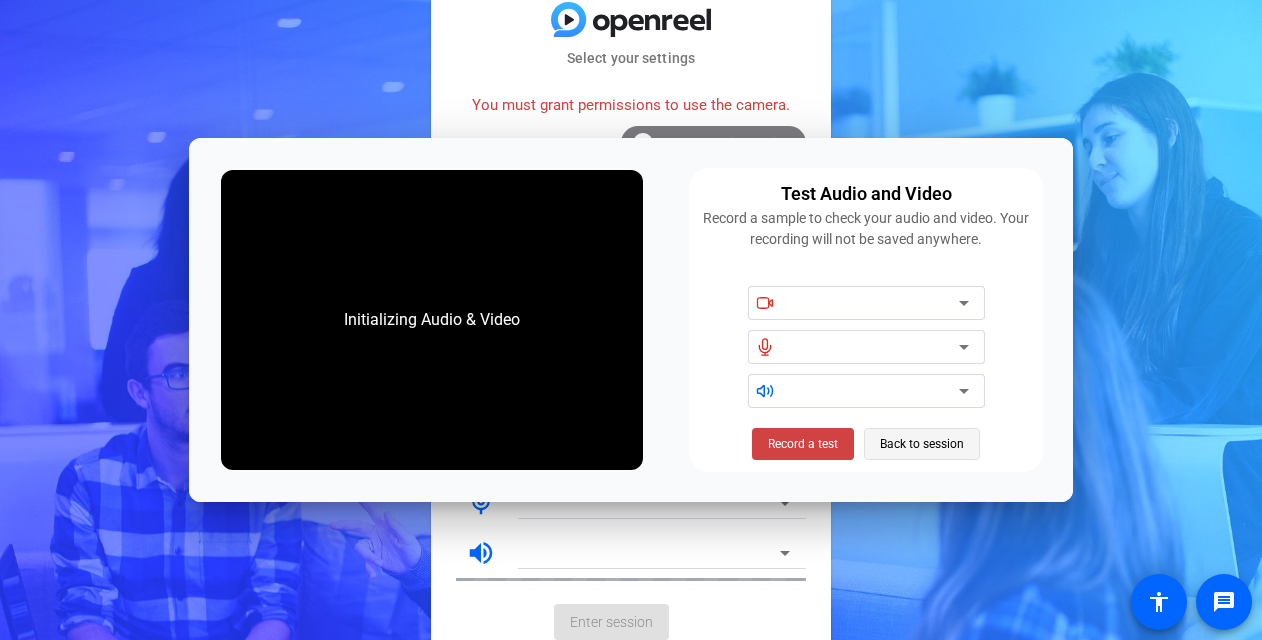 click on "Back to session" at bounding box center (922, 444) 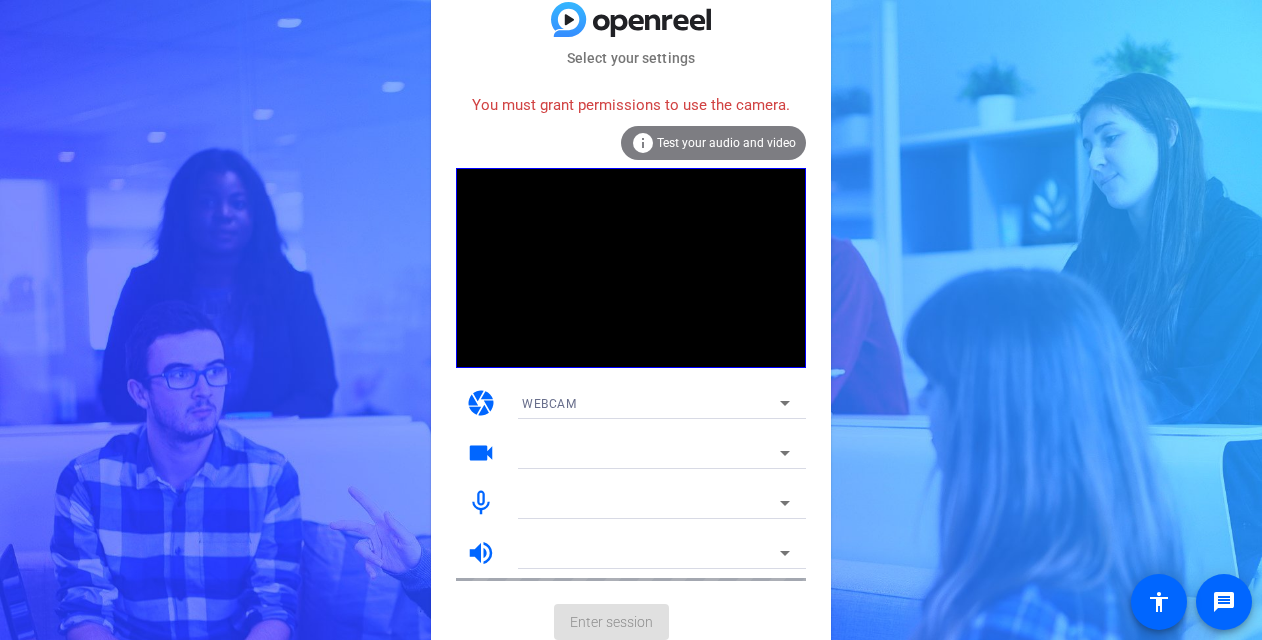 click on "You must grant permissions to use the camera." 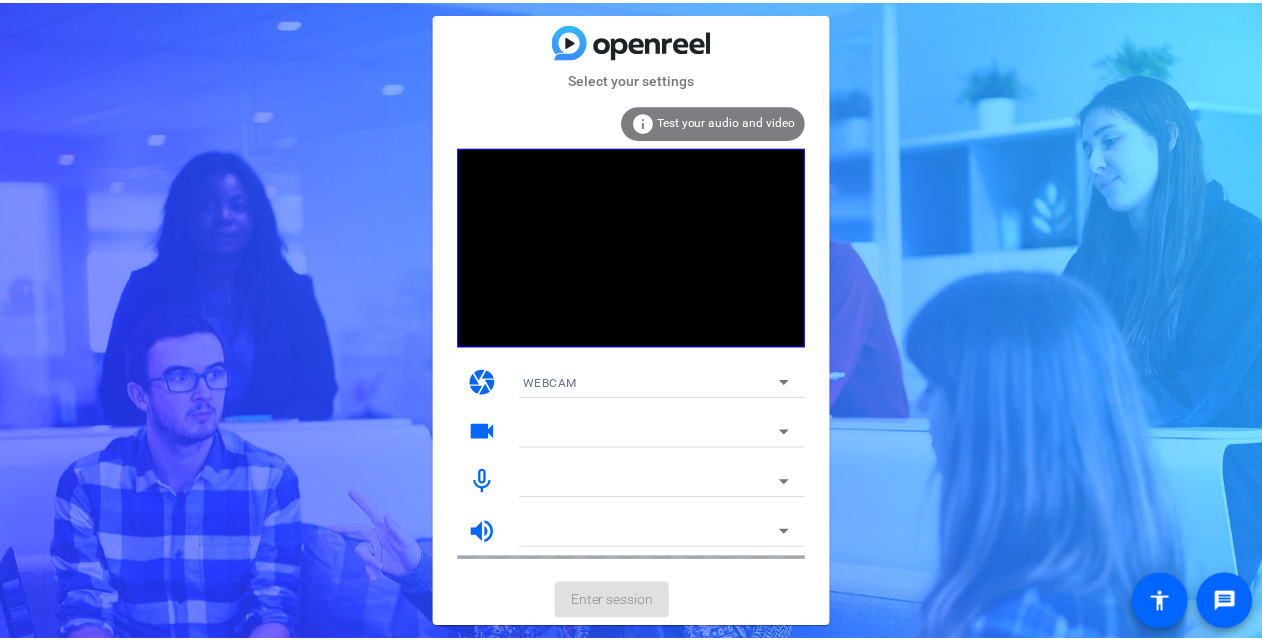 scroll, scrollTop: 0, scrollLeft: 0, axis: both 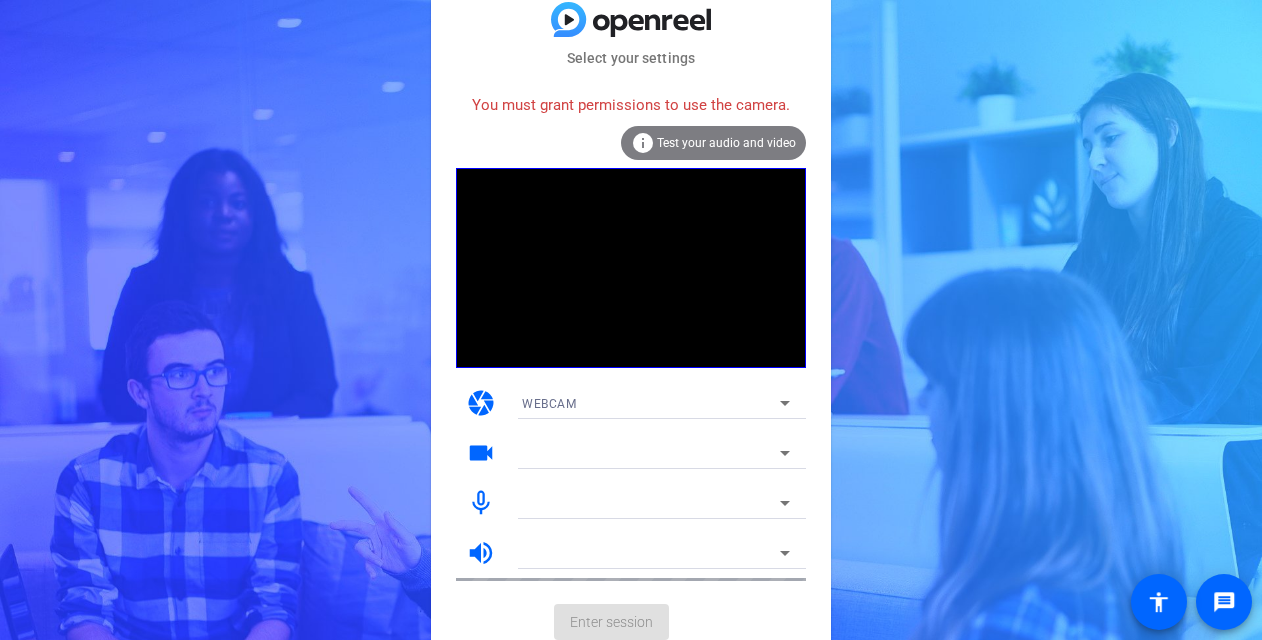 click on "Select your settings" 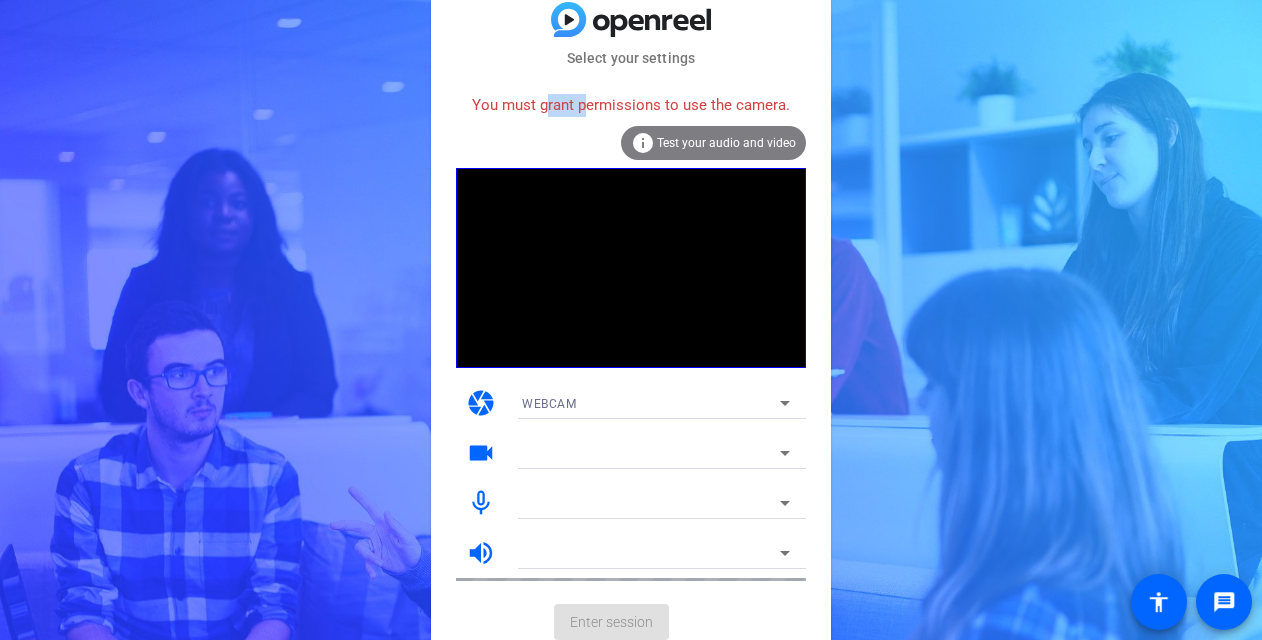 click on "You must grant permissions to use the camera." 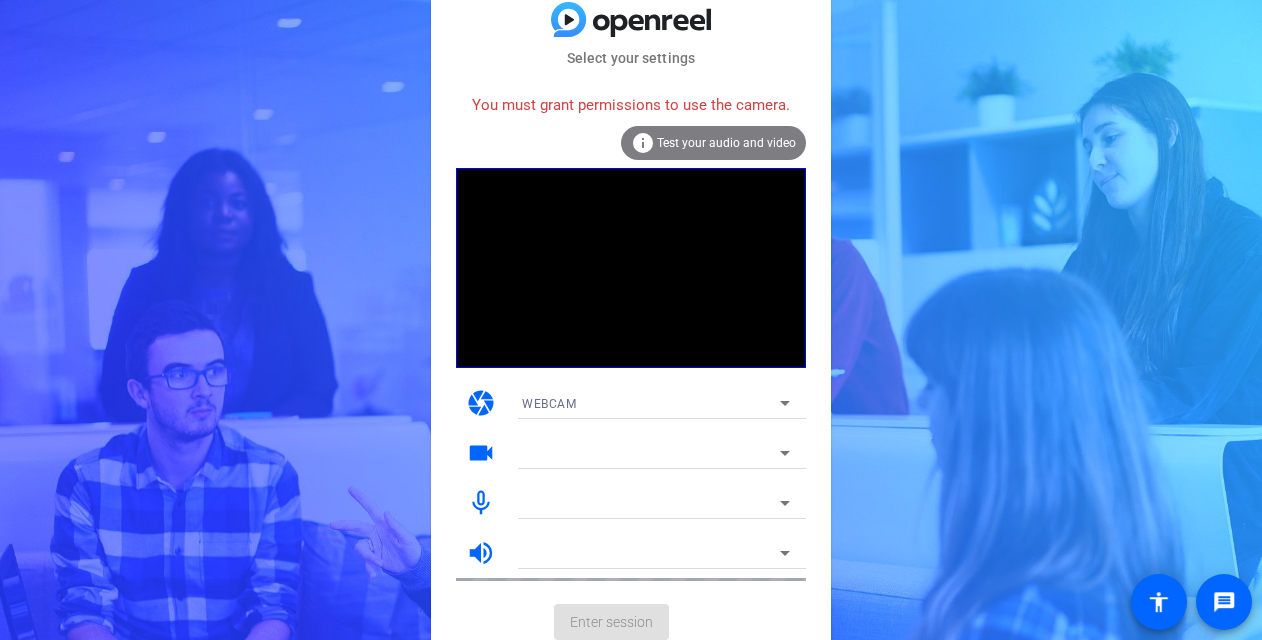 drag, startPoint x: 564, startPoint y: 97, endPoint x: 673, endPoint y: 137, distance: 116.10771 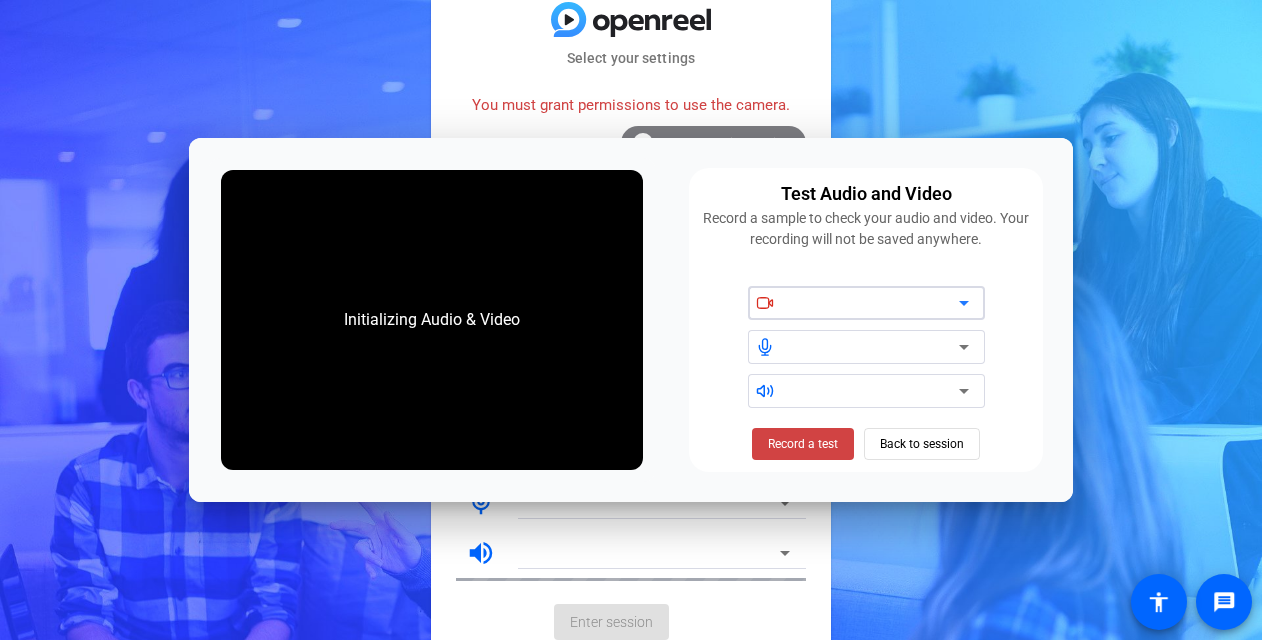 click at bounding box center (874, 303) 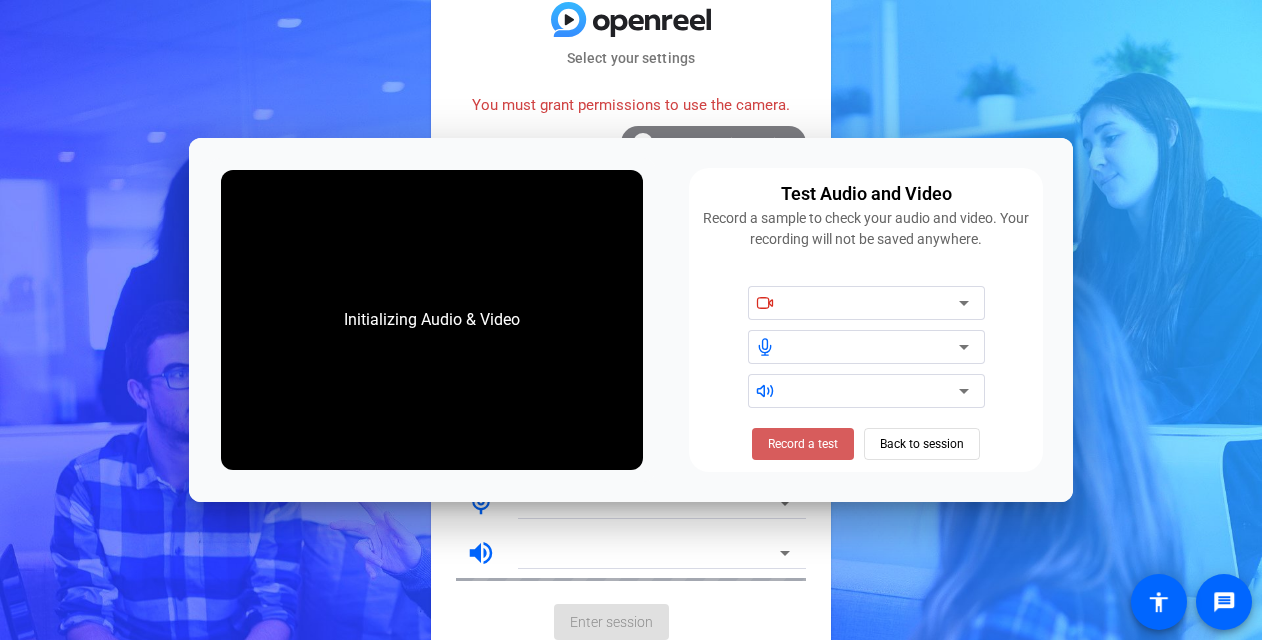 click on "Record a test" at bounding box center (803, 444) 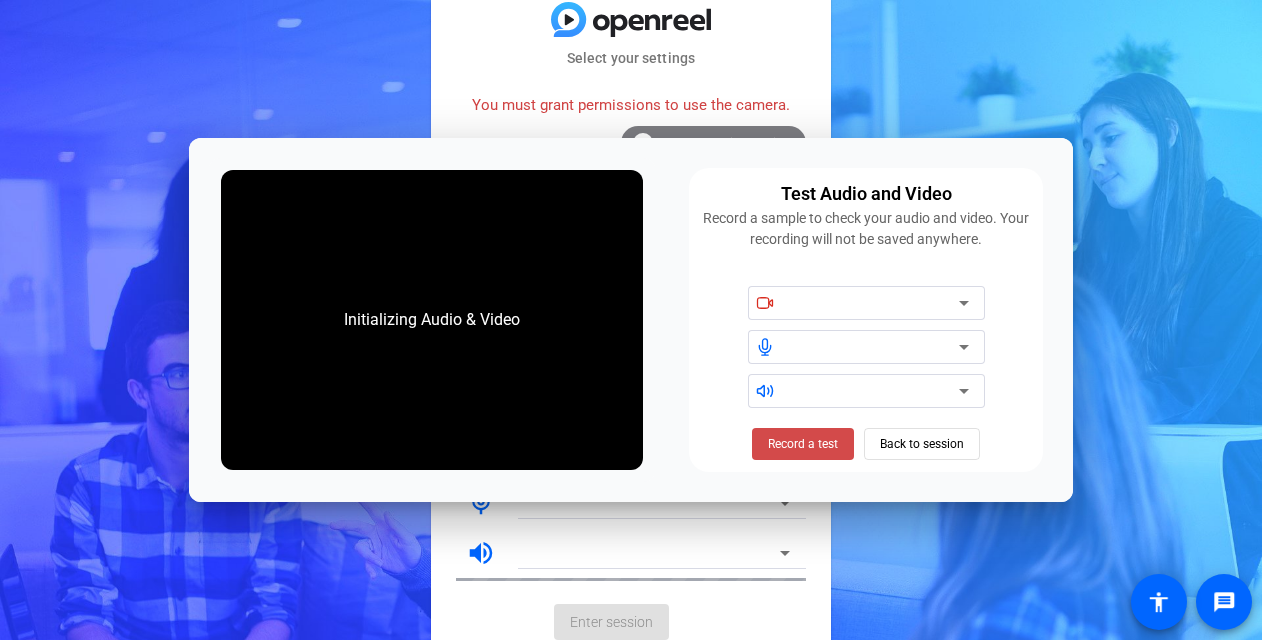 click on "Record a test" at bounding box center (803, 444) 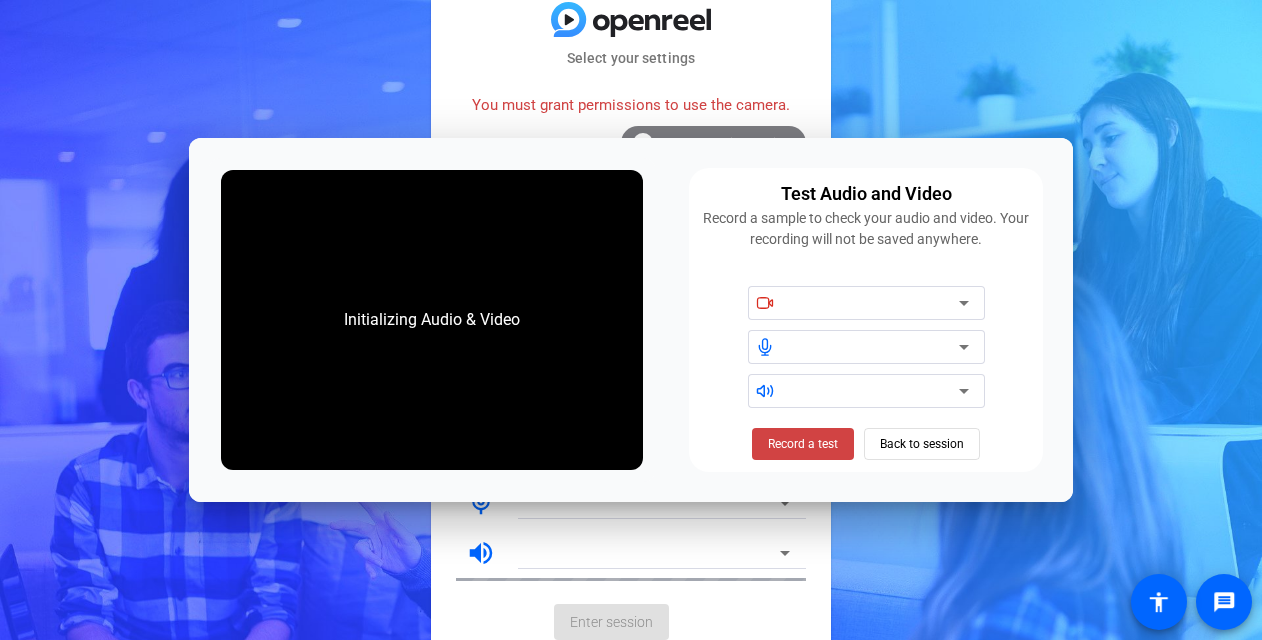 click on "Record a test" at bounding box center [803, 444] 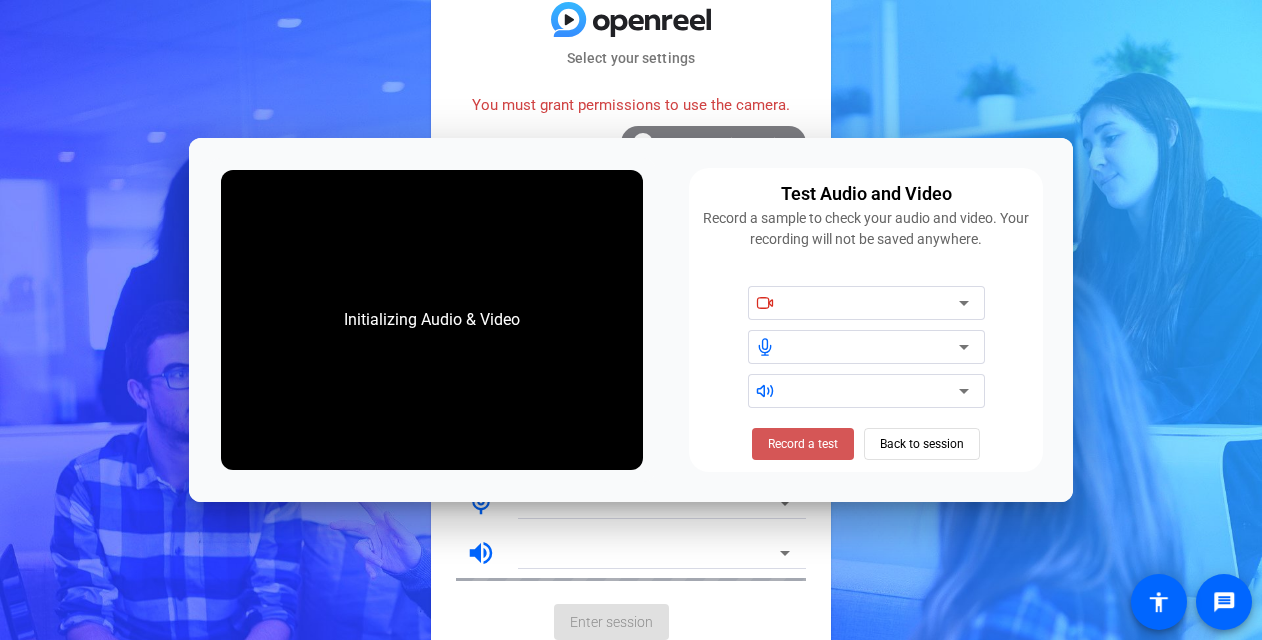 click on "Record a test" at bounding box center (803, 444) 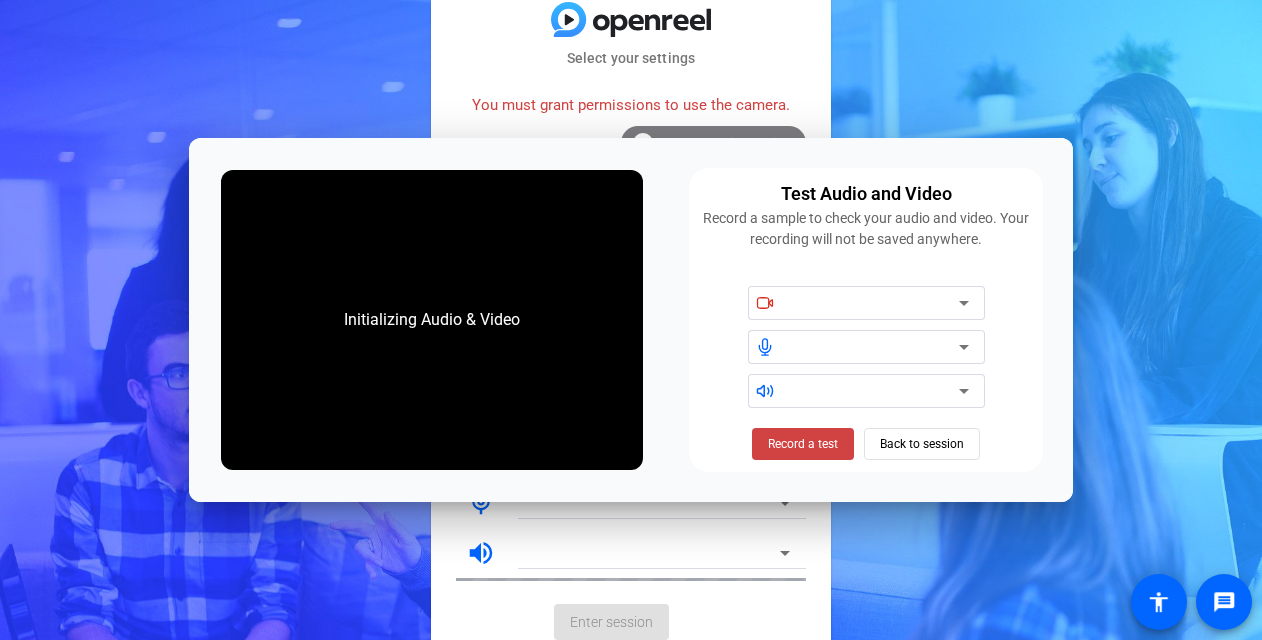 click at bounding box center [874, 347] 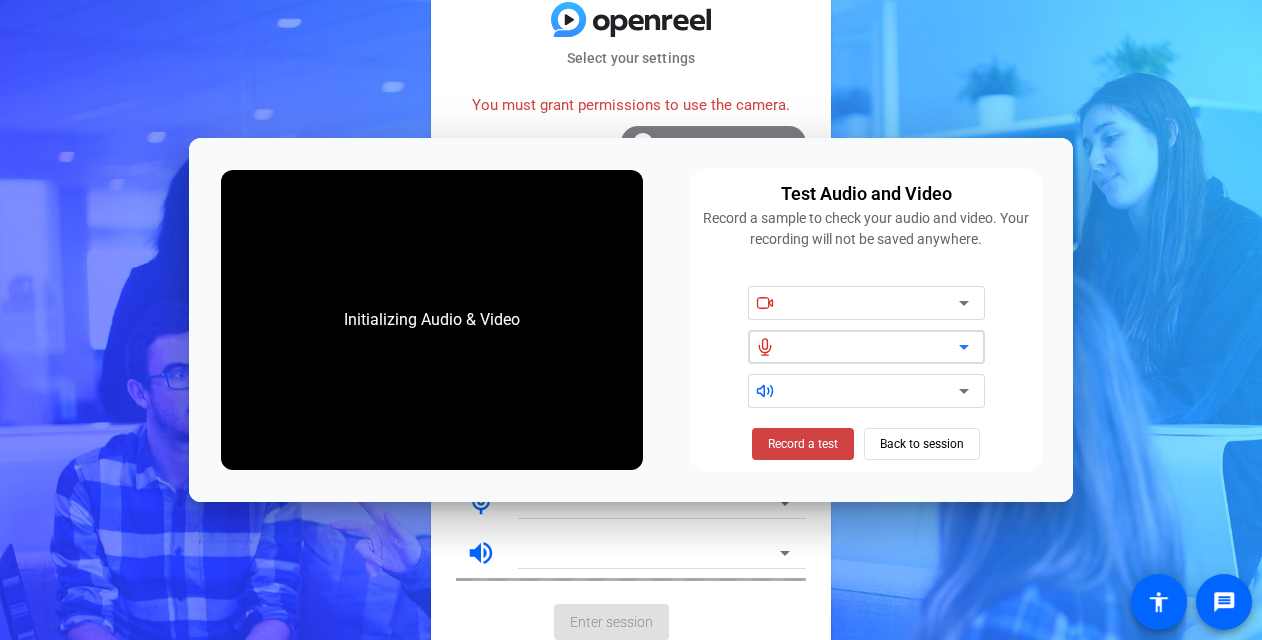 click at bounding box center [874, 347] 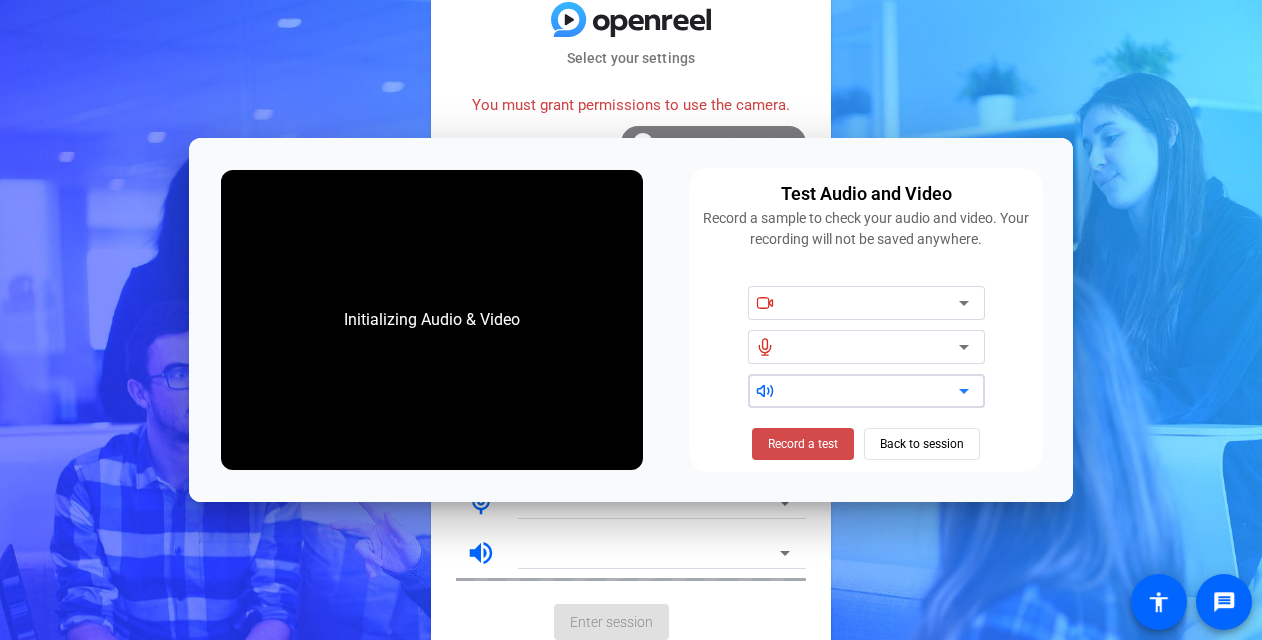 click on "Record a test" at bounding box center [803, 444] 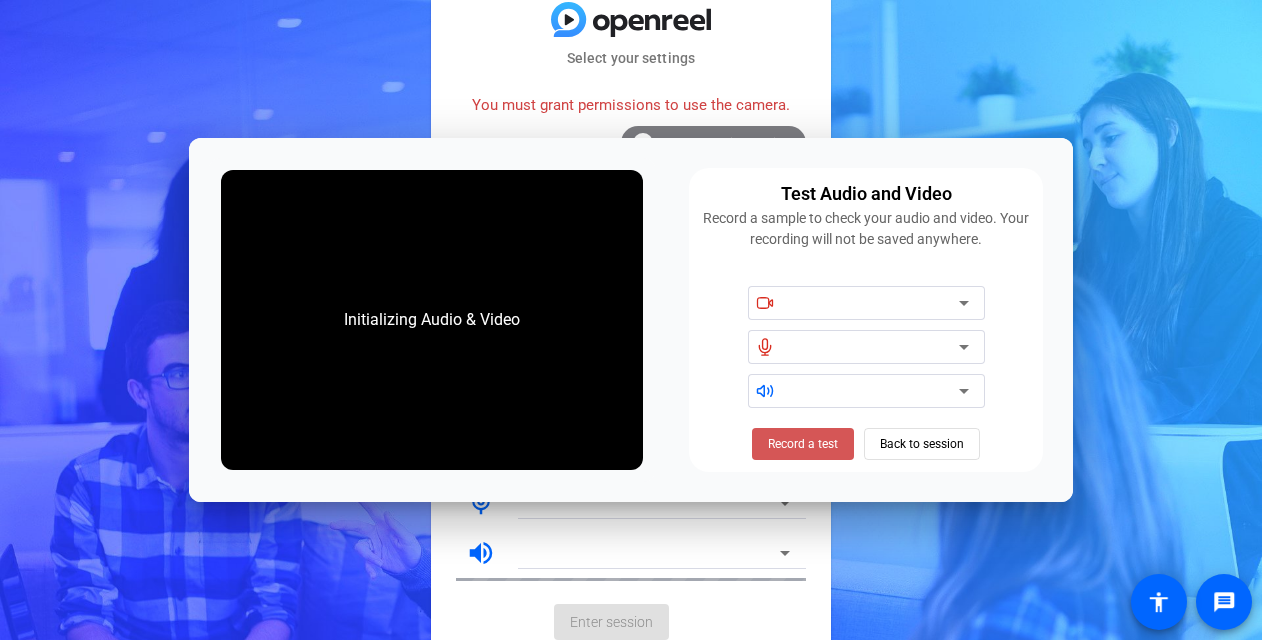 click on "Record a test" at bounding box center (803, 444) 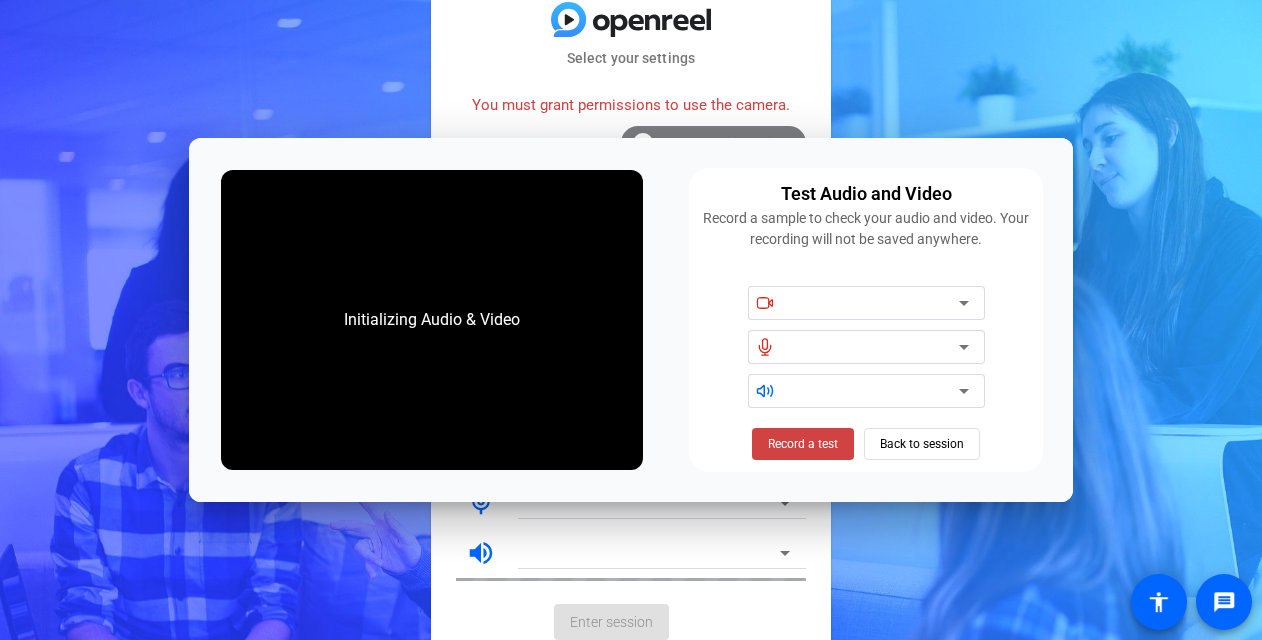 click at bounding box center [874, 347] 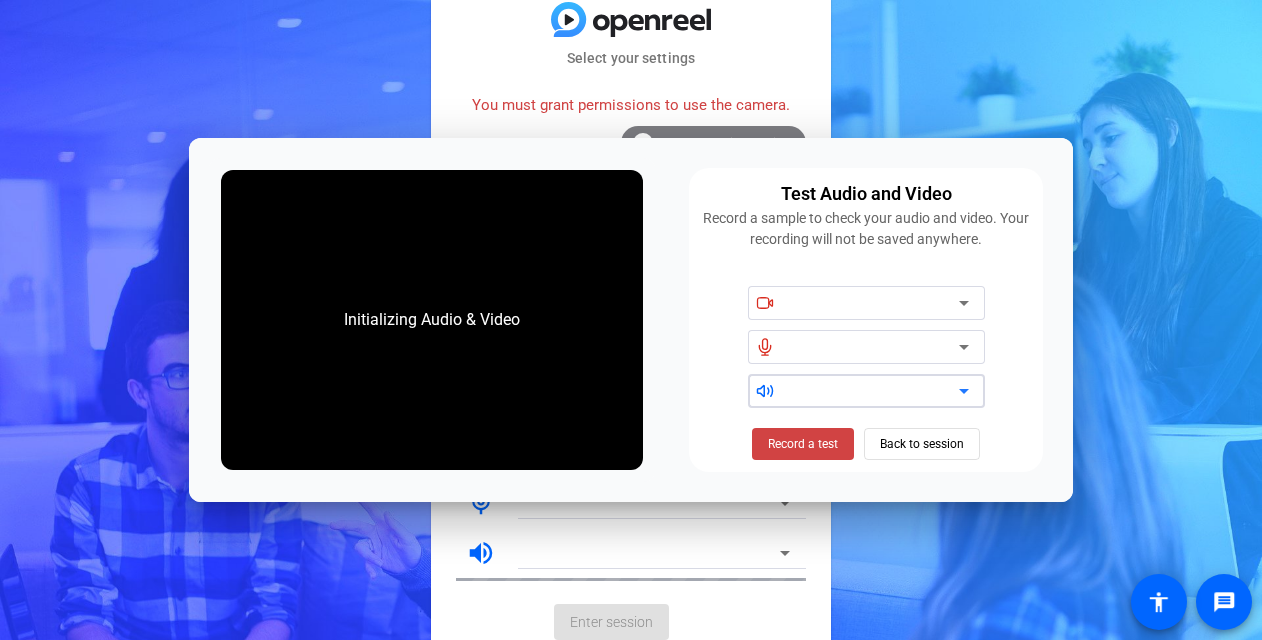 click at bounding box center [874, 391] 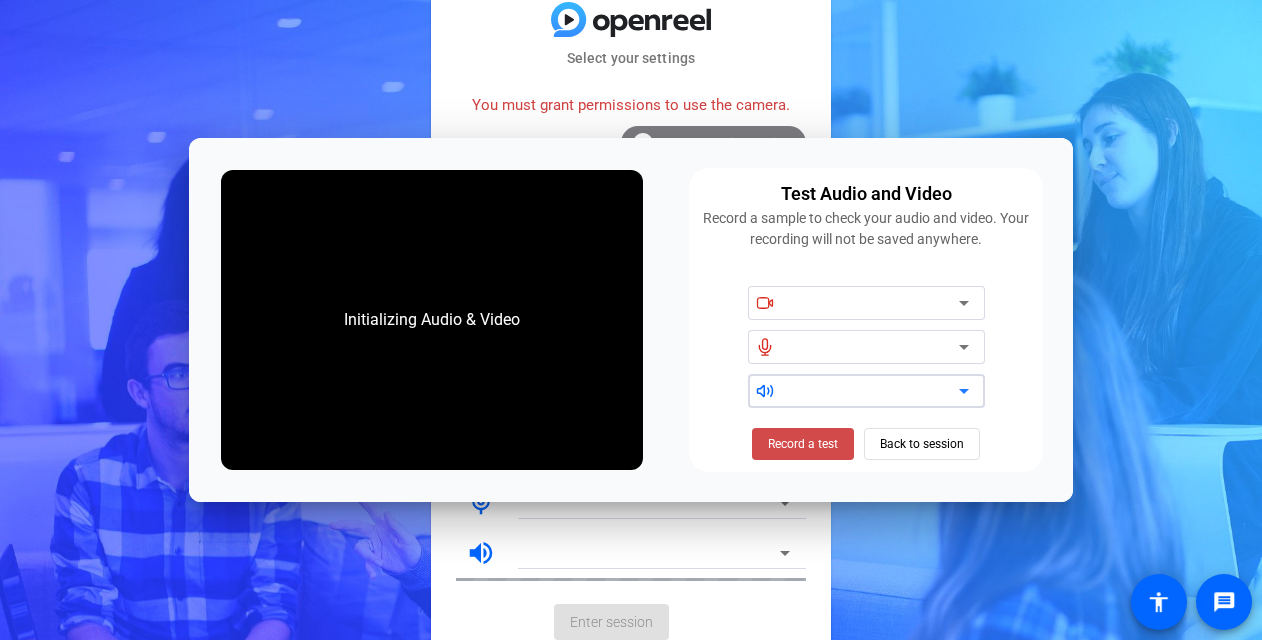 click on "Record a test" at bounding box center [803, 444] 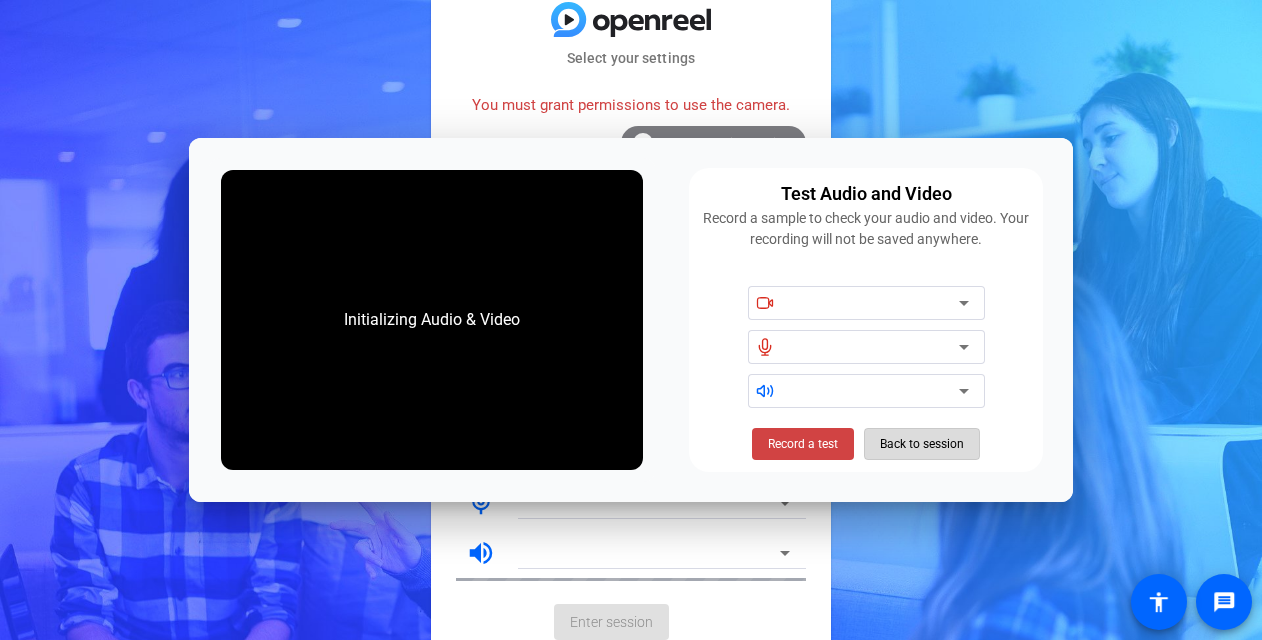 click on "Back to session" at bounding box center (922, 444) 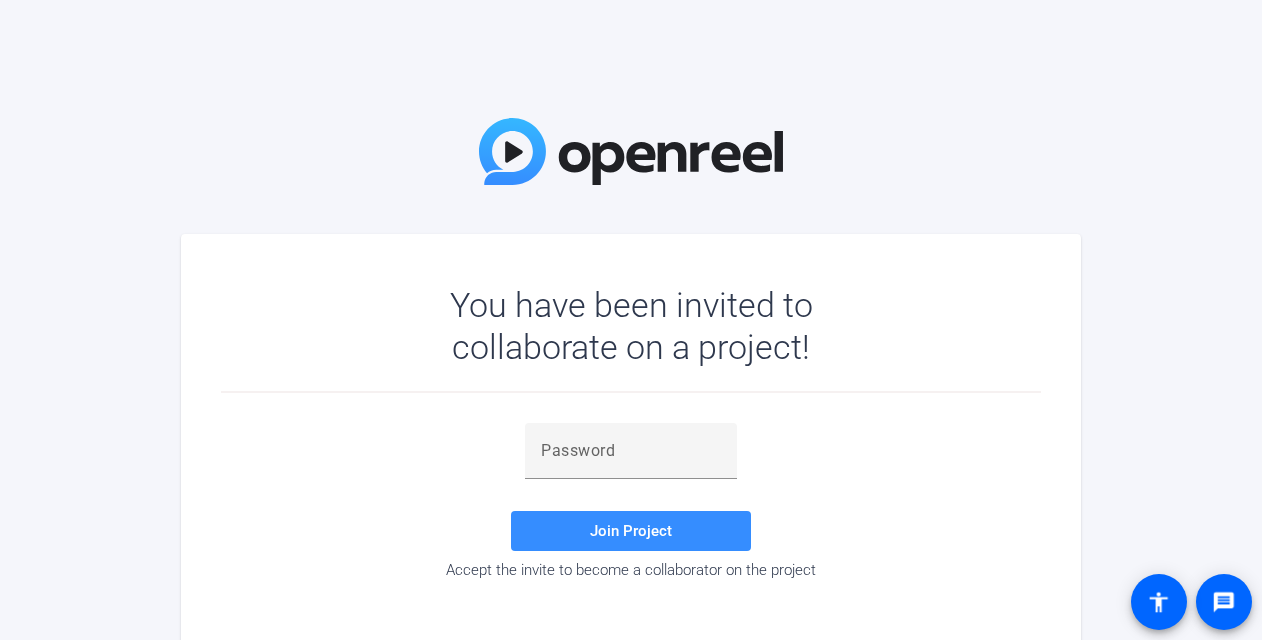 scroll, scrollTop: 0, scrollLeft: 0, axis: both 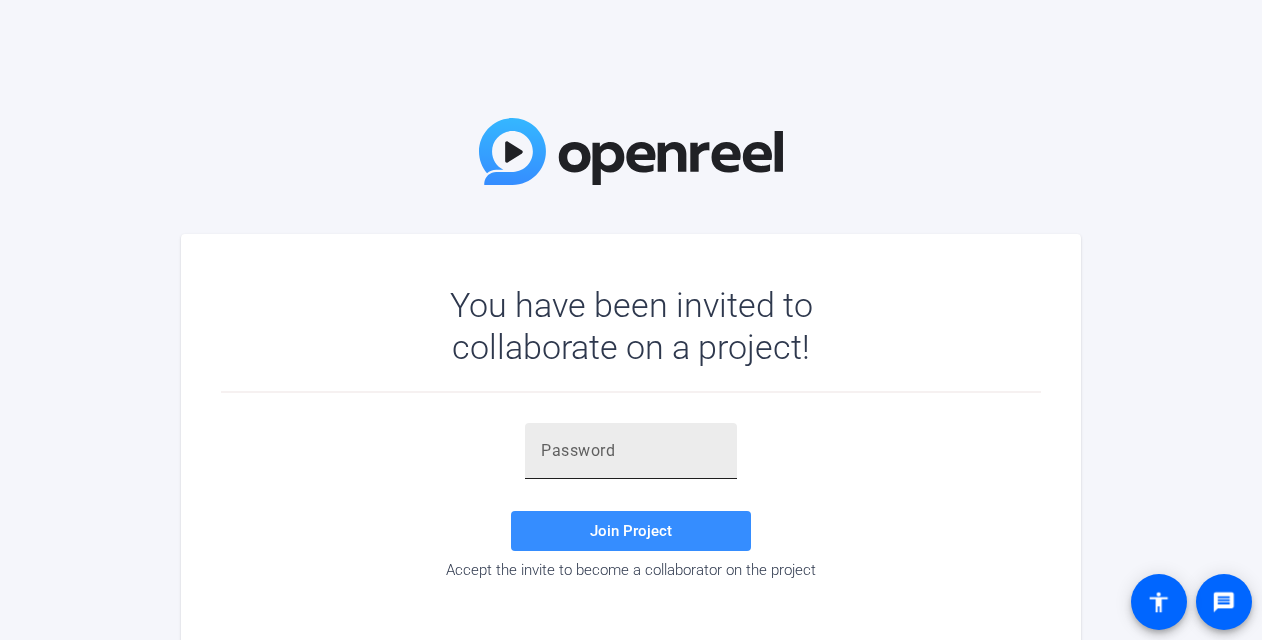click at bounding box center [631, 451] 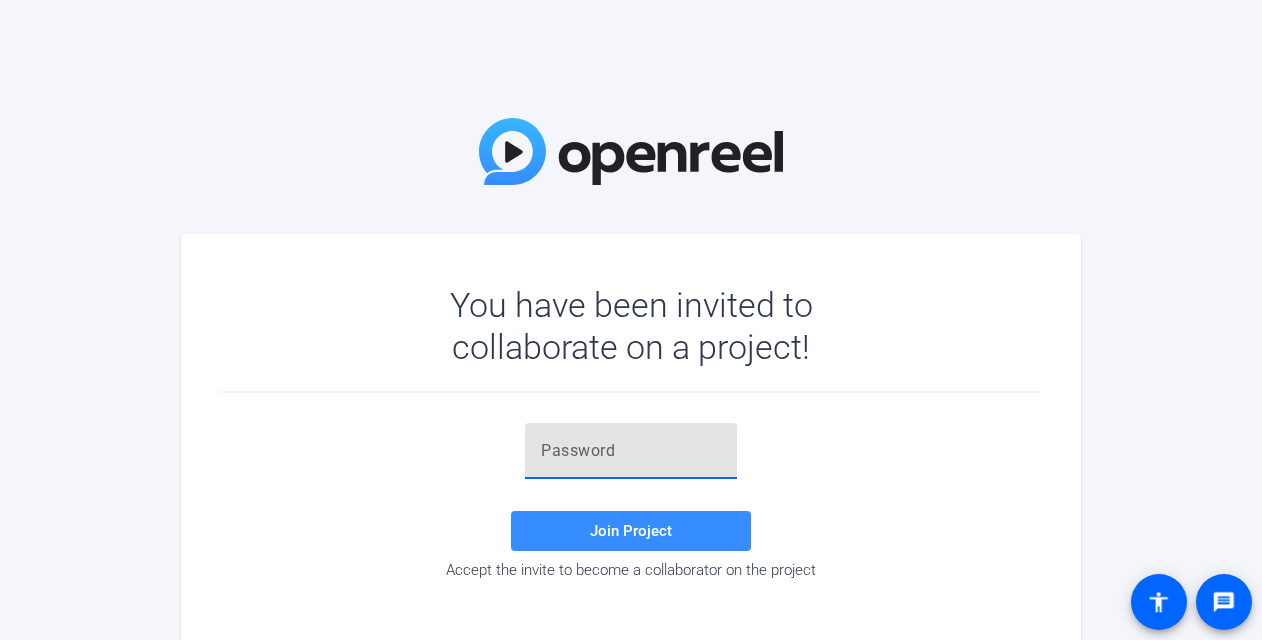 click at bounding box center (631, 451) 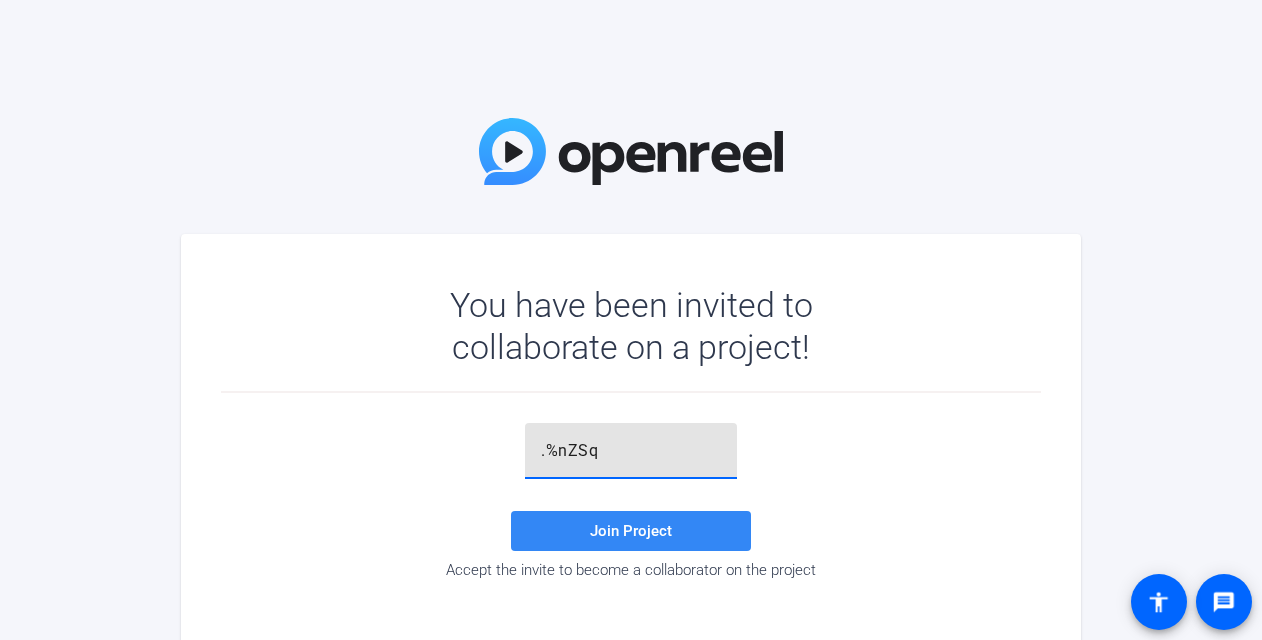 type on ".%nZSq" 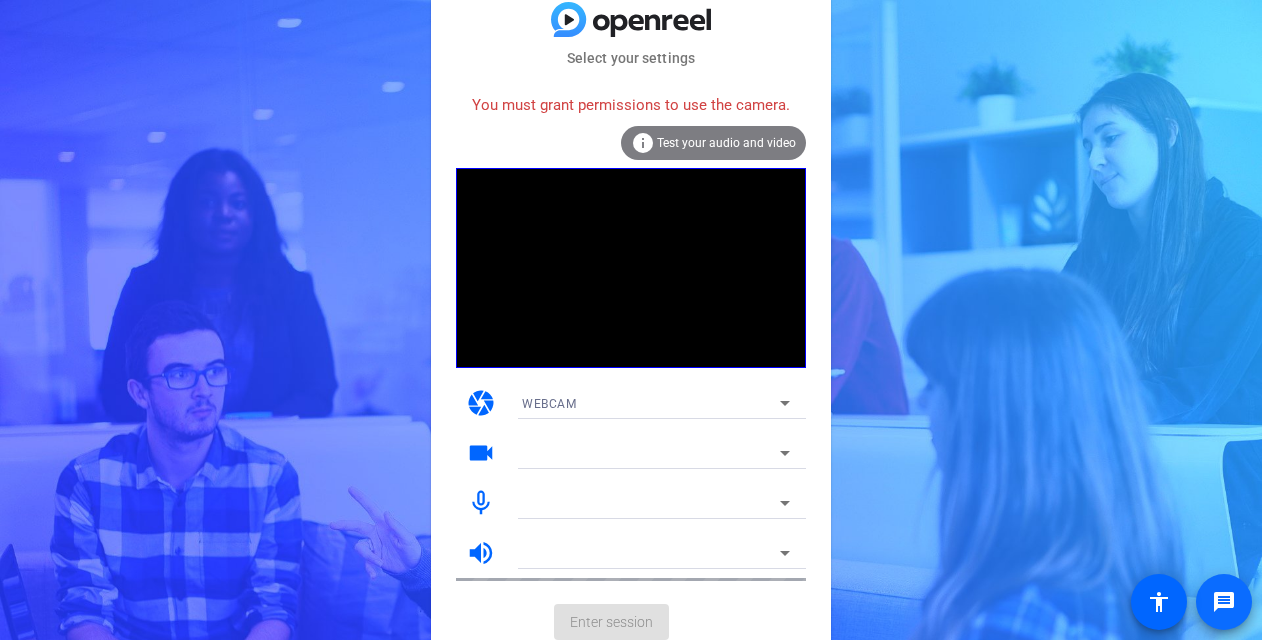 click 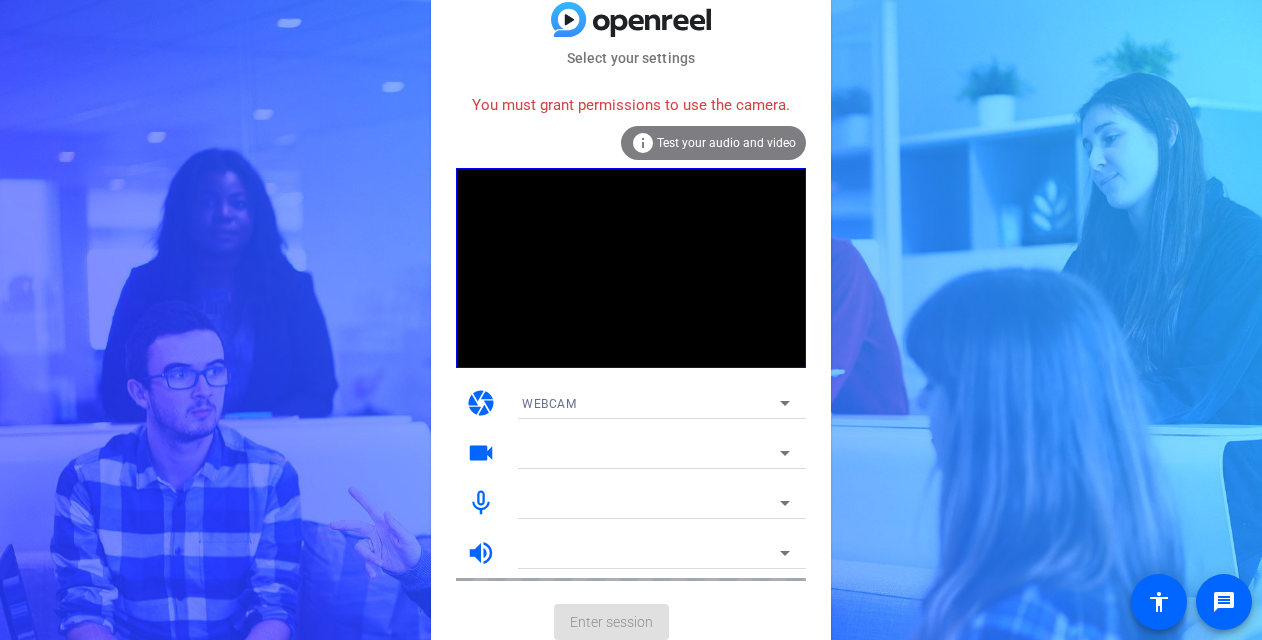 click 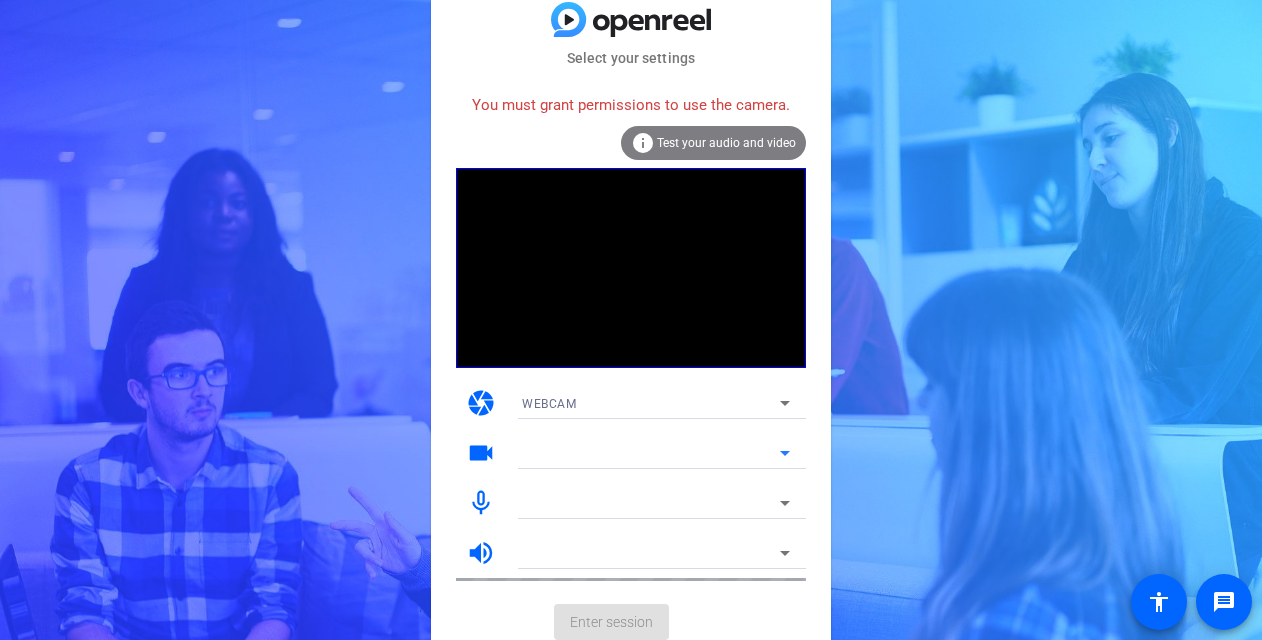 click on "WEBCAM" at bounding box center [651, 403] 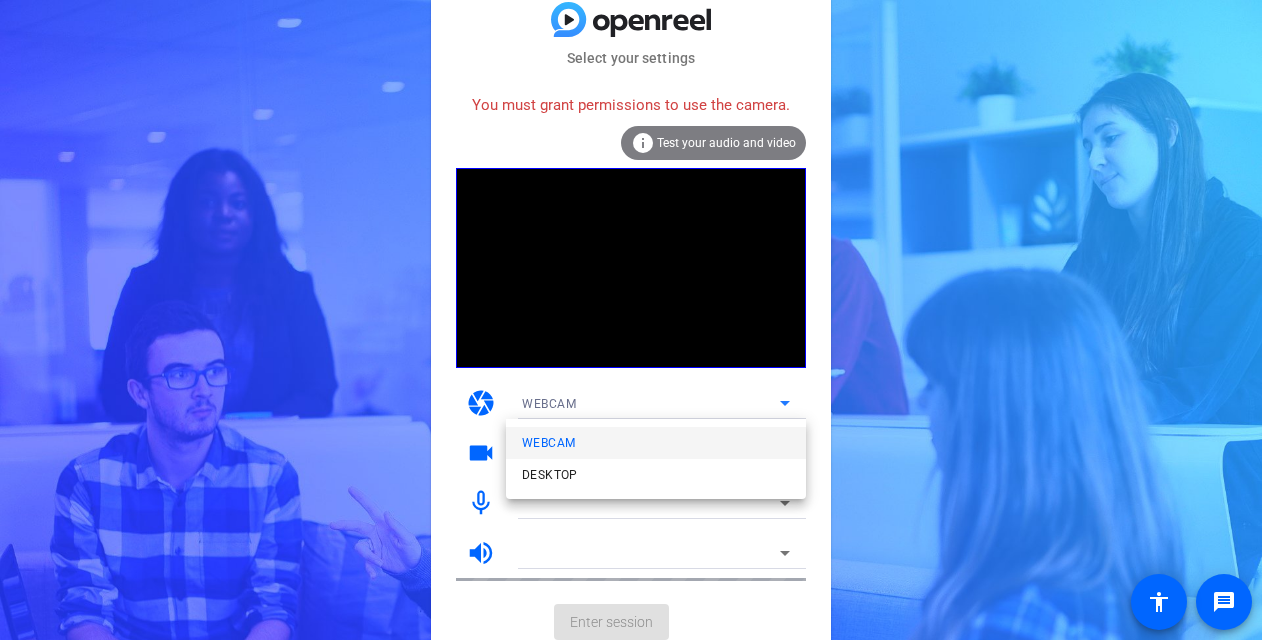 click on "WEBCAM" at bounding box center (656, 443) 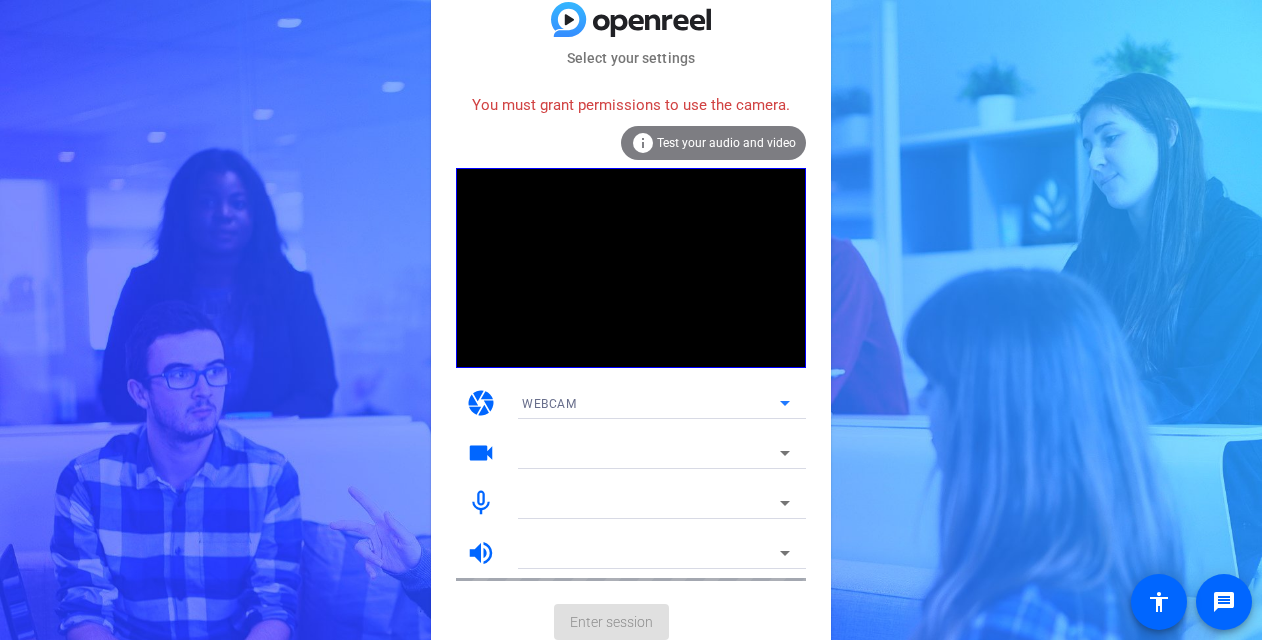 click on "Test your audio and video" 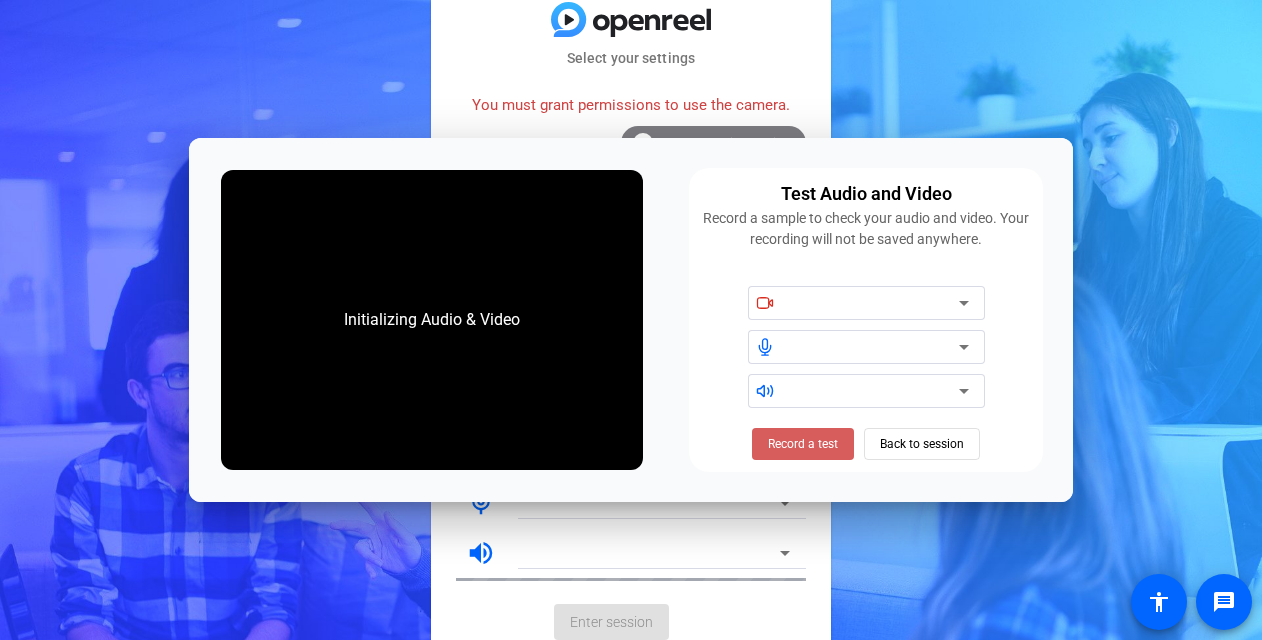 click at bounding box center (803, 444) 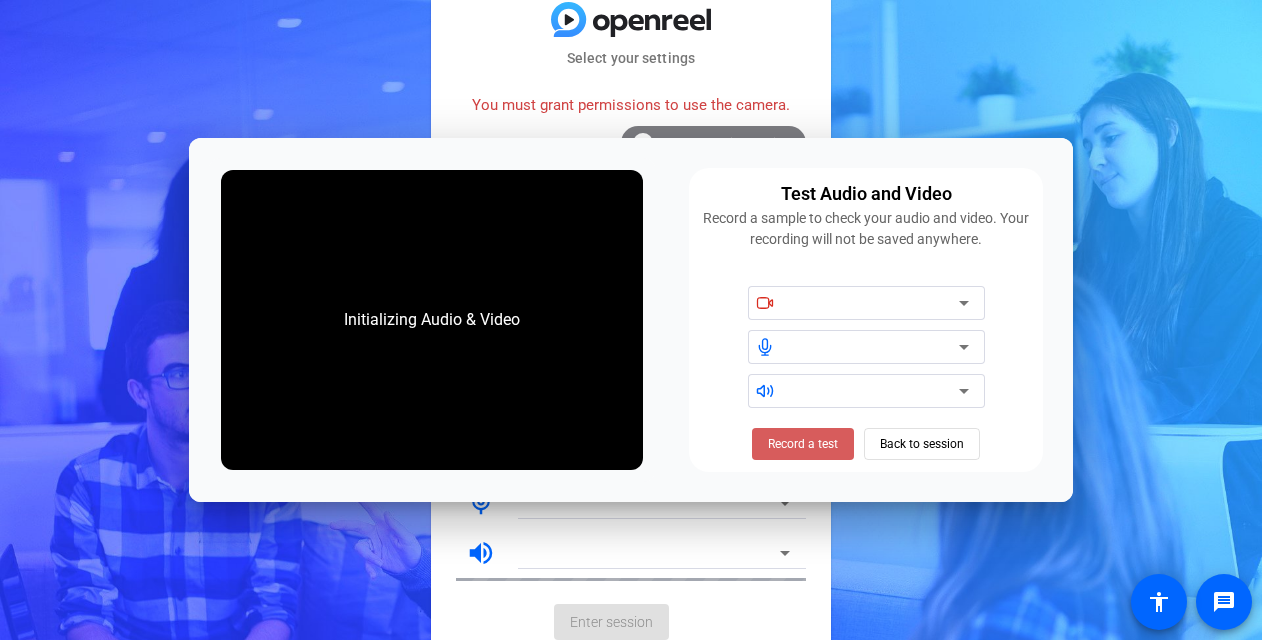 click on "Record a test" at bounding box center (803, 444) 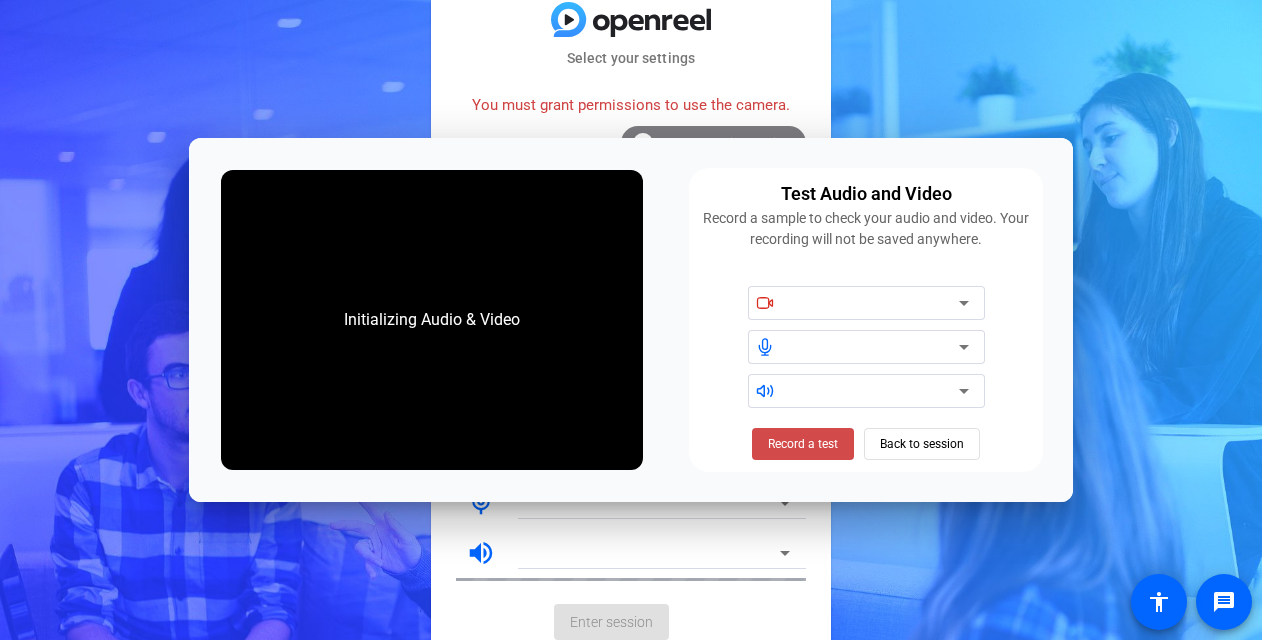 click on "Record a test" at bounding box center [803, 444] 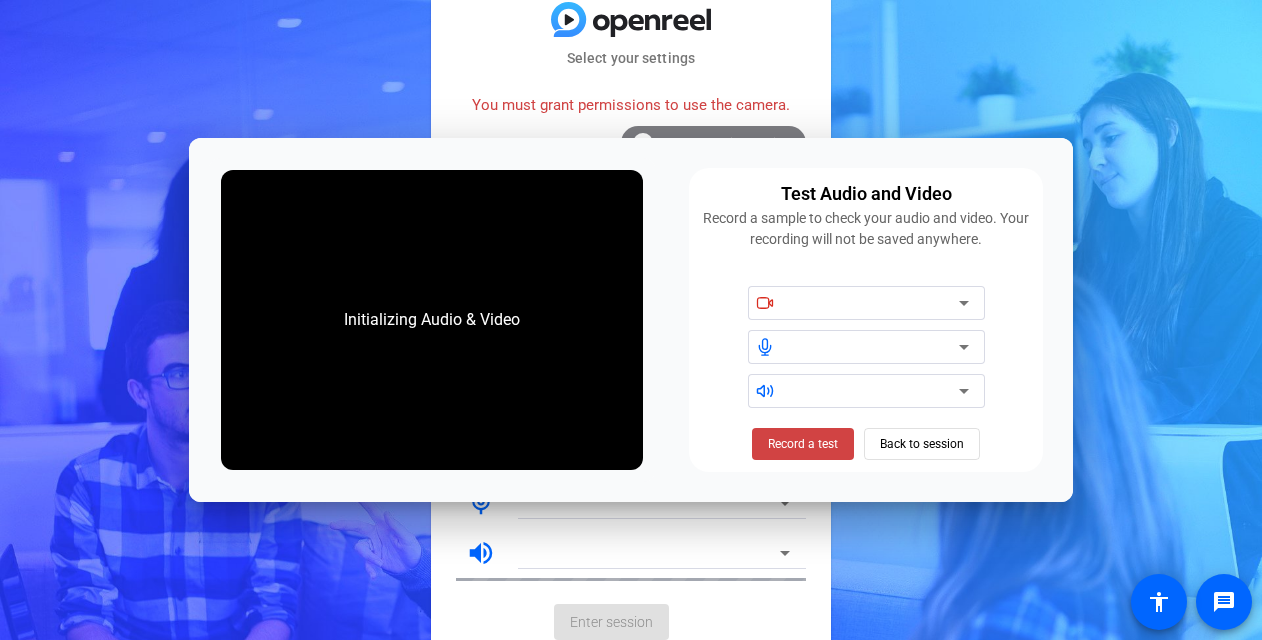 click on "Select your settings   You must grant permissions to use the camera.  info Test your audio and video camera WEBCAM videocam mic_none volume_up  Enter session" 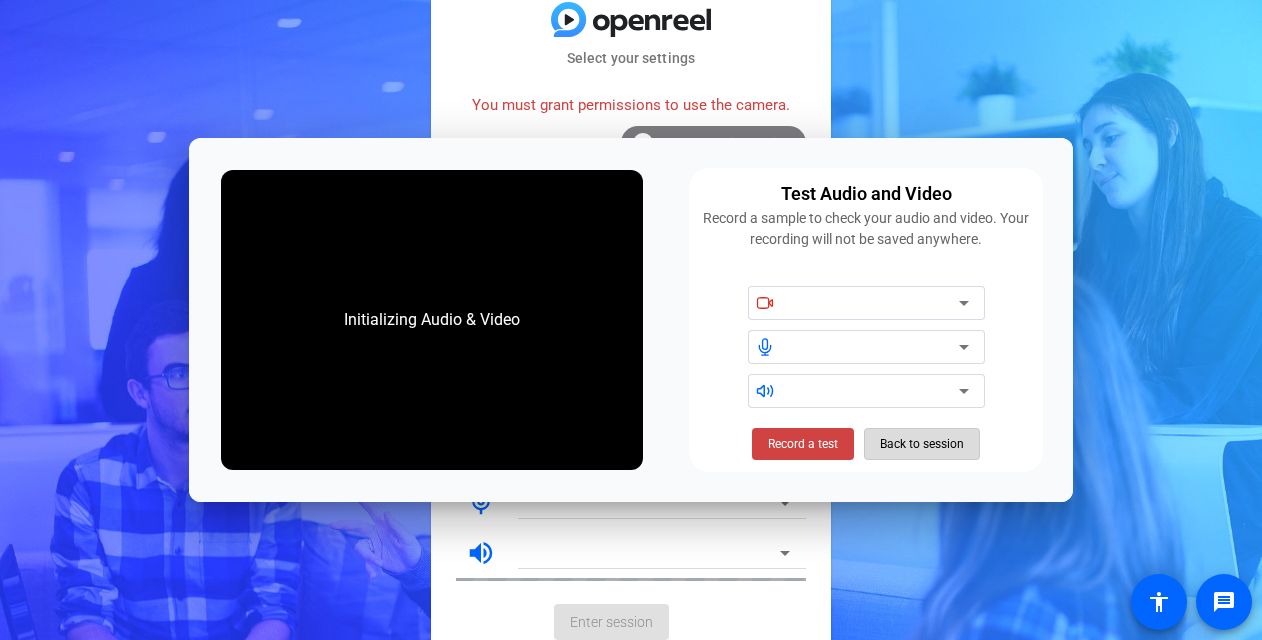 click on "Back to session" at bounding box center (922, 444) 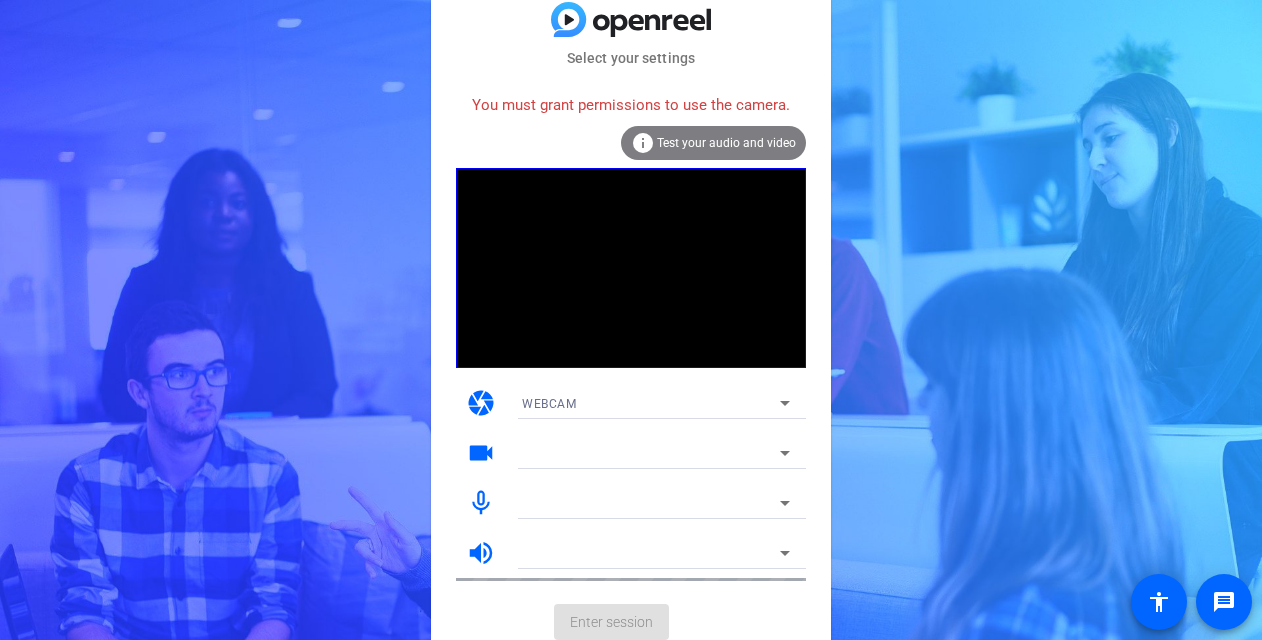 drag, startPoint x: 278, startPoint y: 232, endPoint x: 882, endPoint y: 255, distance: 604.43774 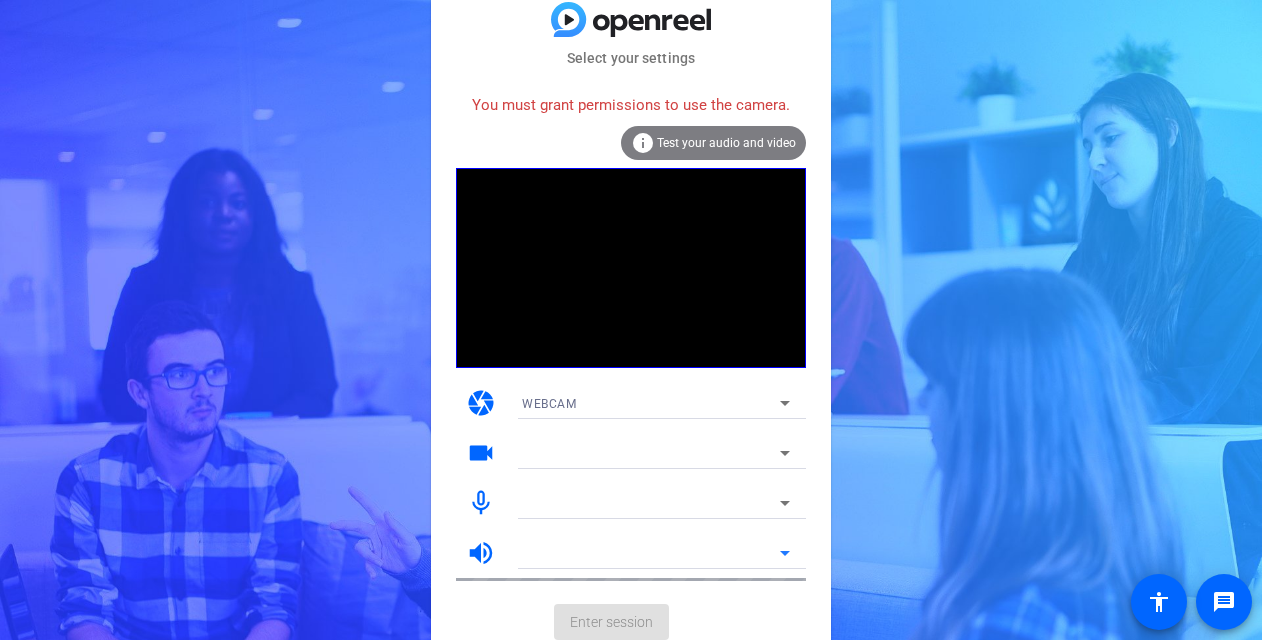 click 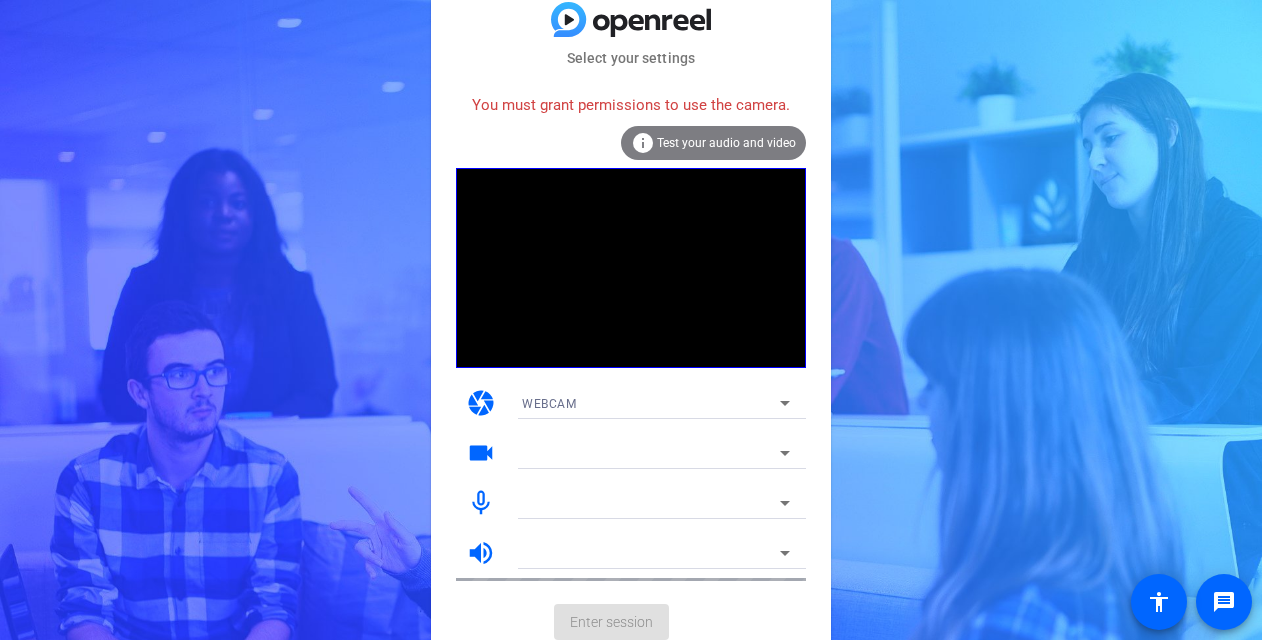 click 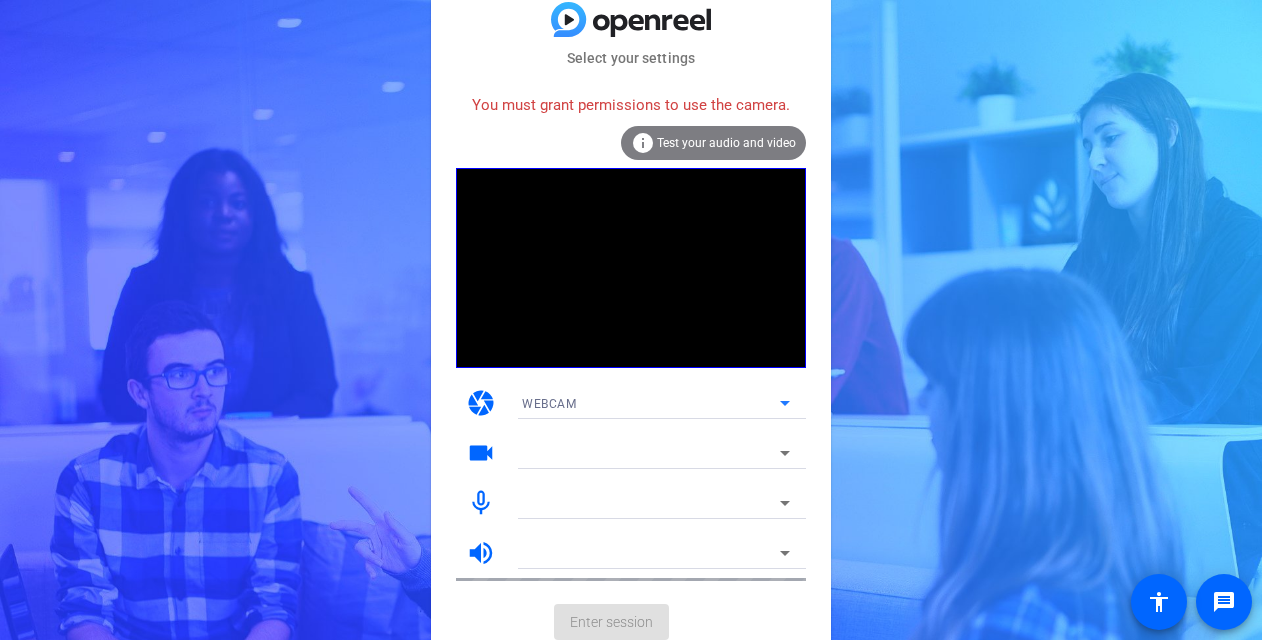 click 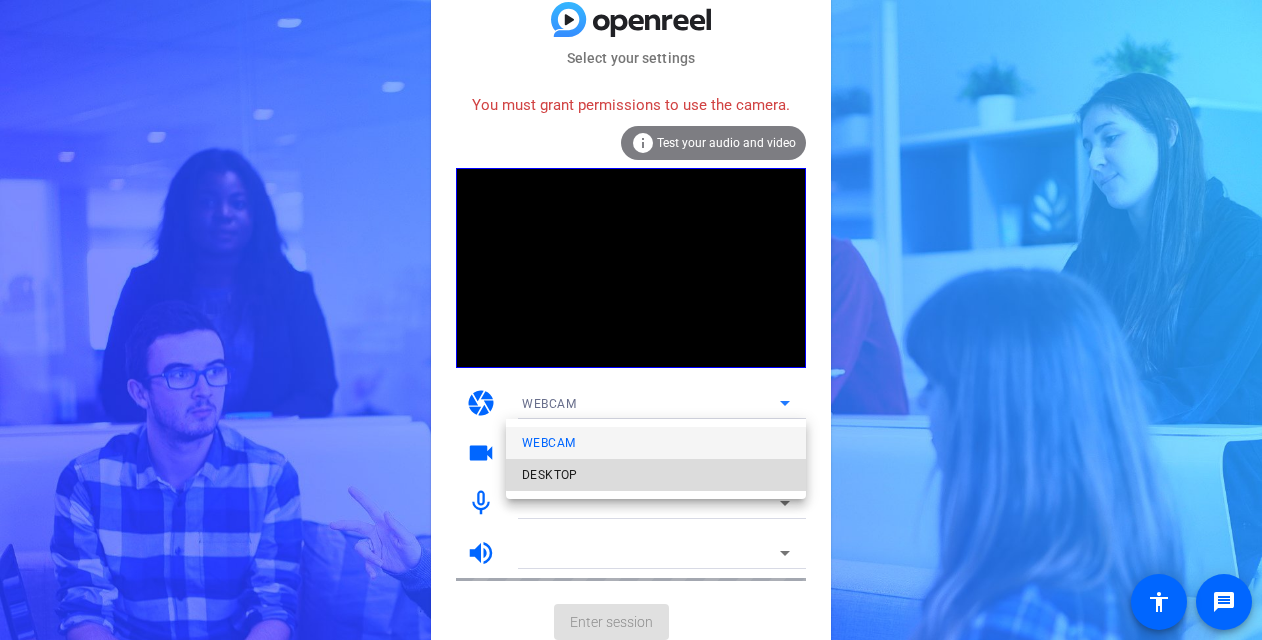 click on "DESKTOP" at bounding box center [656, 475] 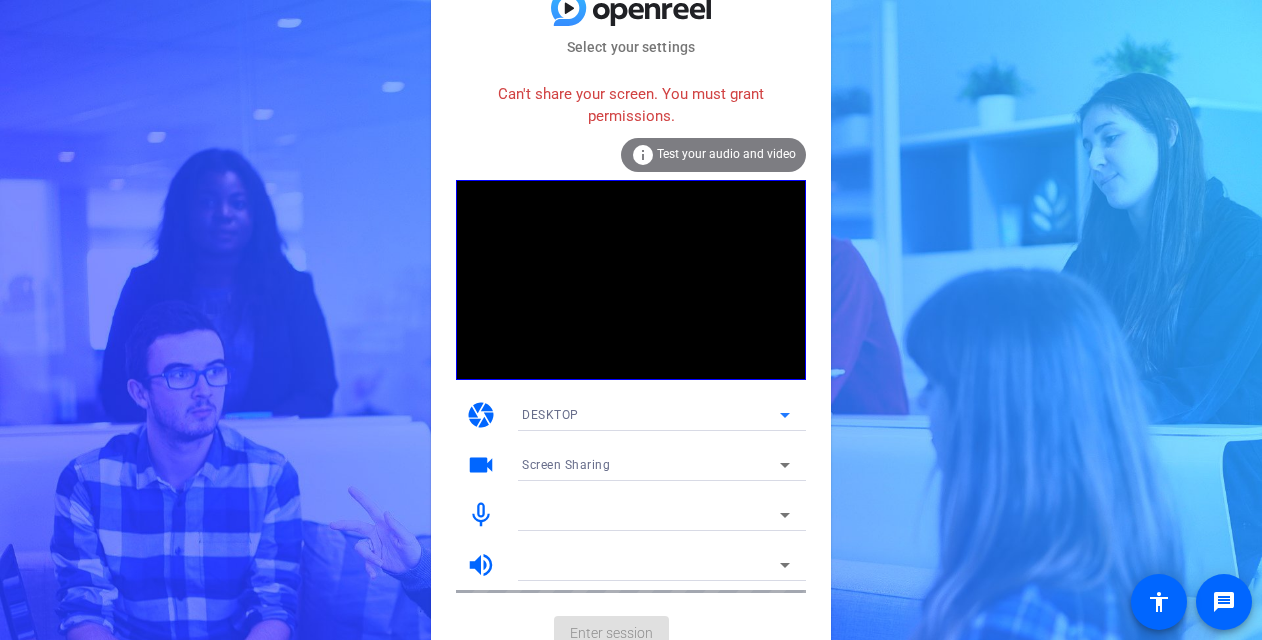 click 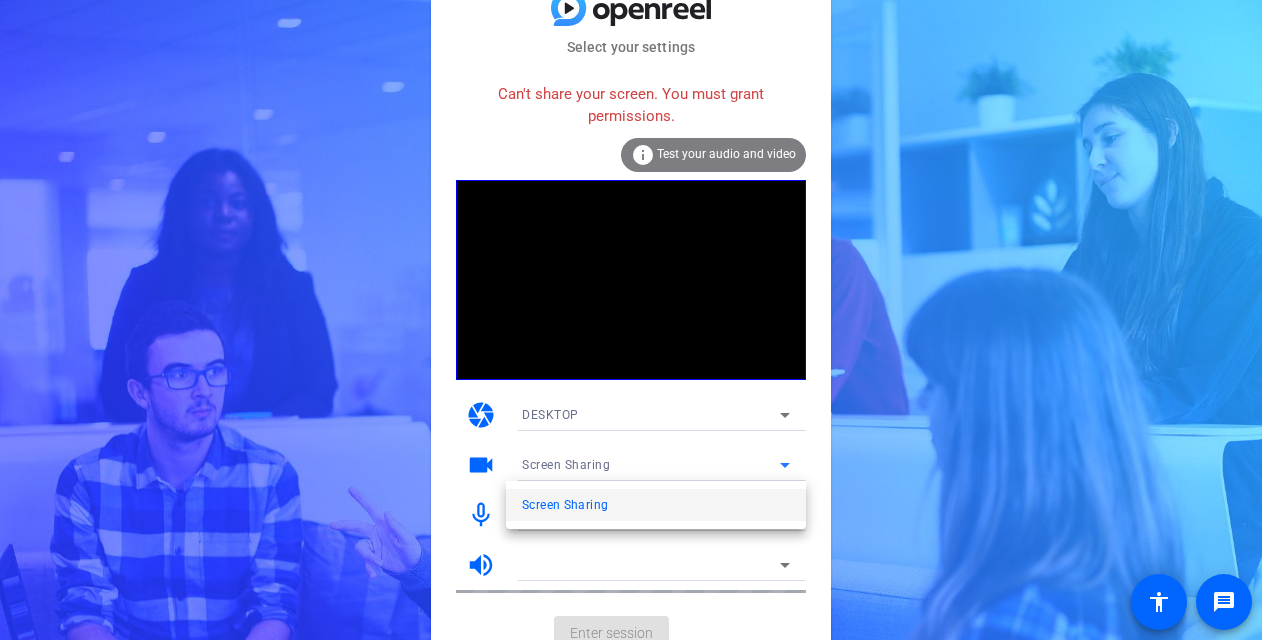 click on "Screen Sharing" at bounding box center [656, 505] 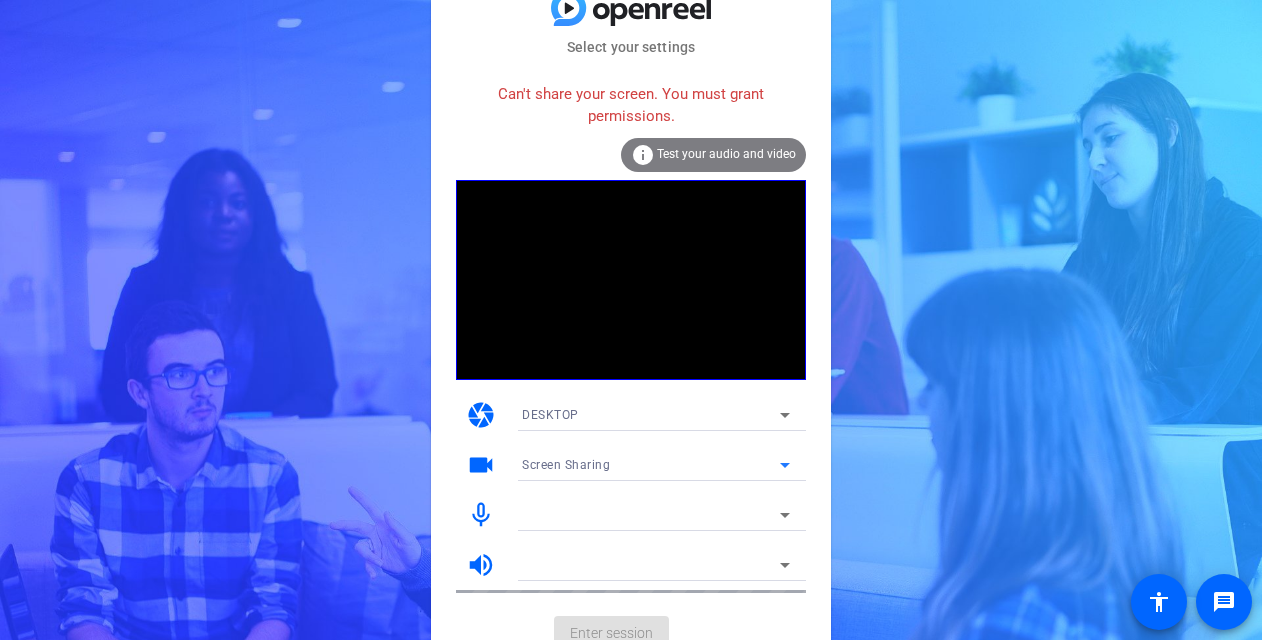 click 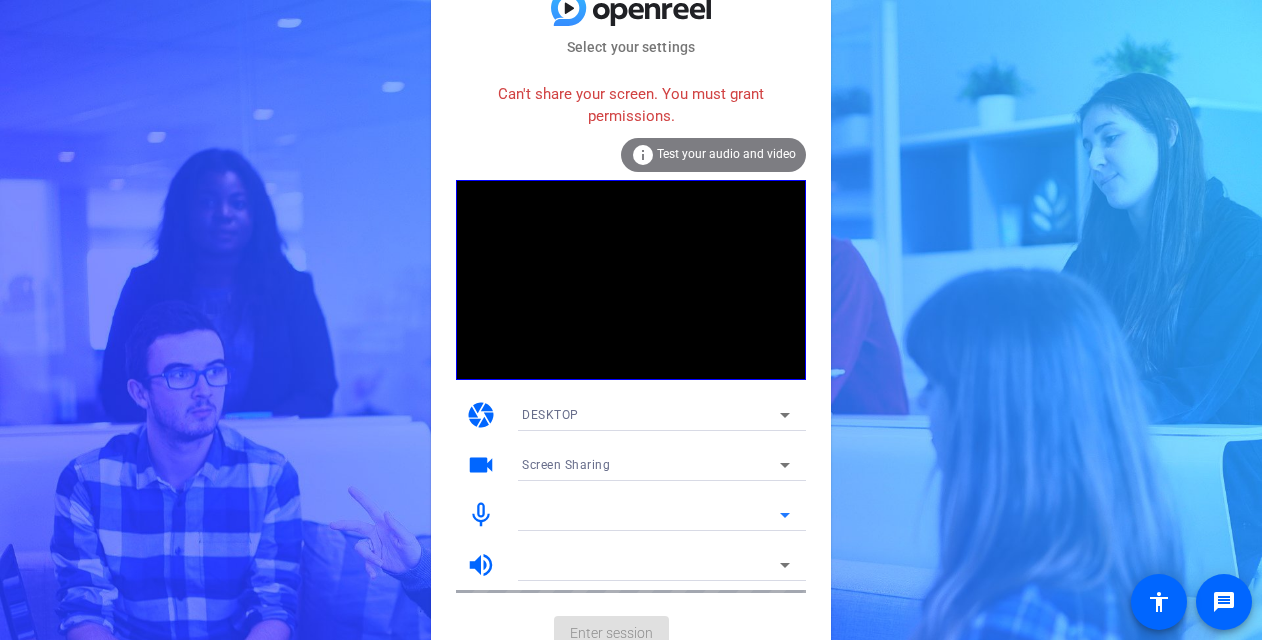 click 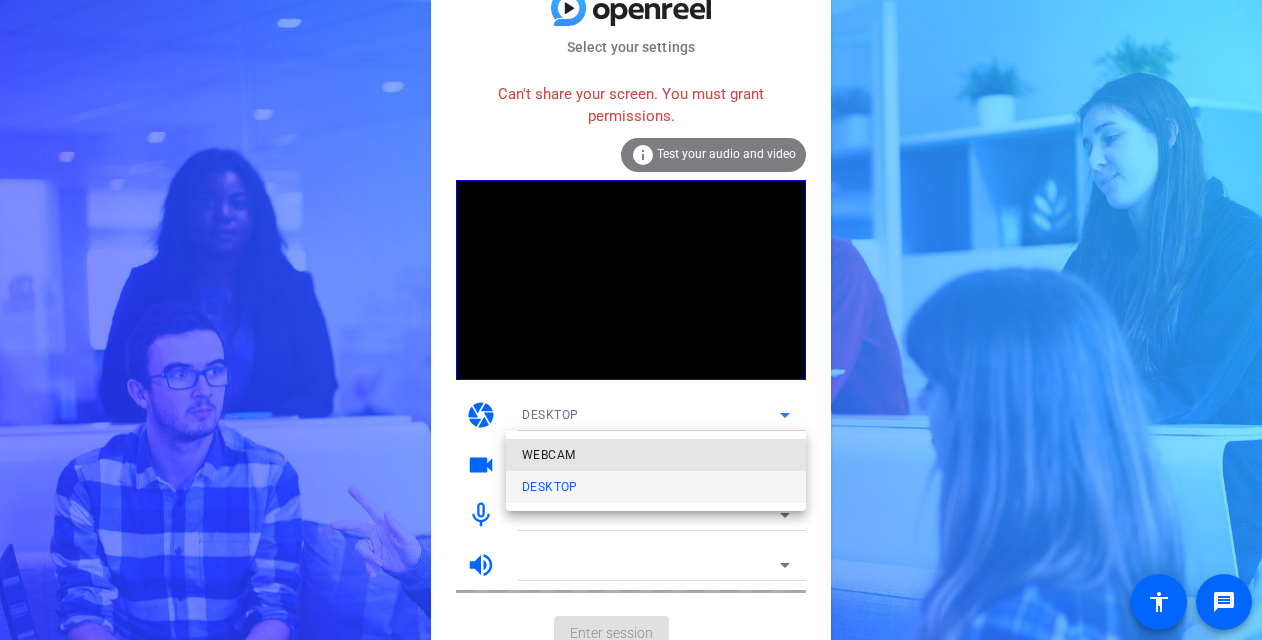 click on "WEBCAM" at bounding box center (656, 455) 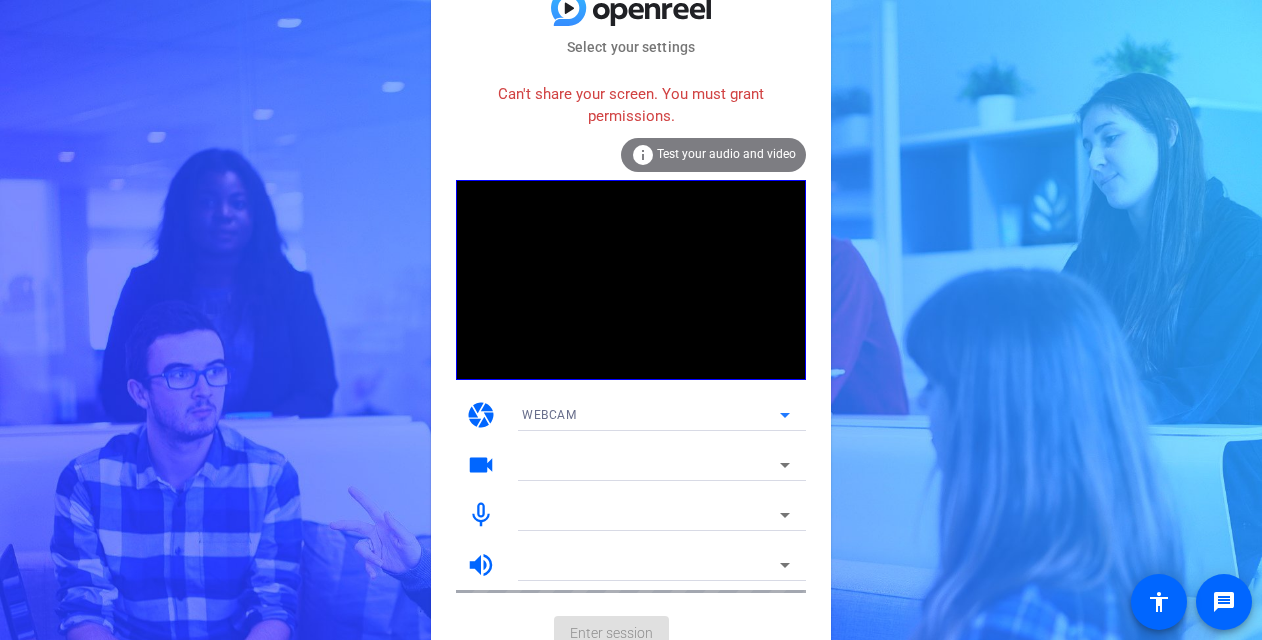click at bounding box center (651, 465) 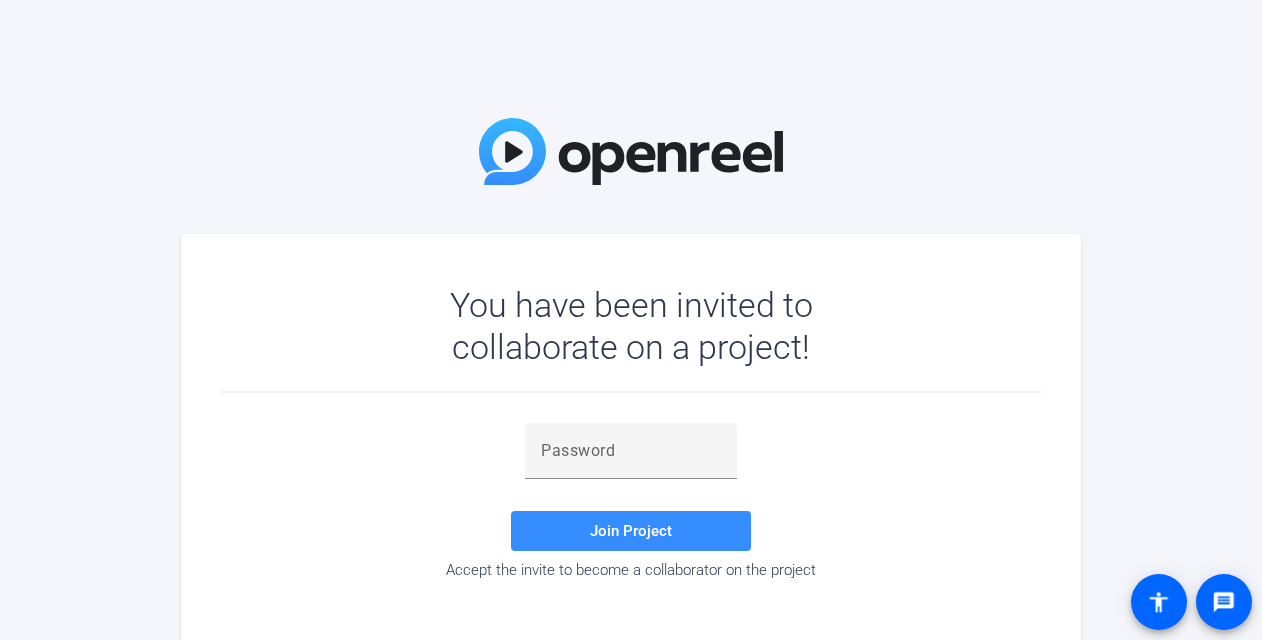 scroll, scrollTop: 0, scrollLeft: 0, axis: both 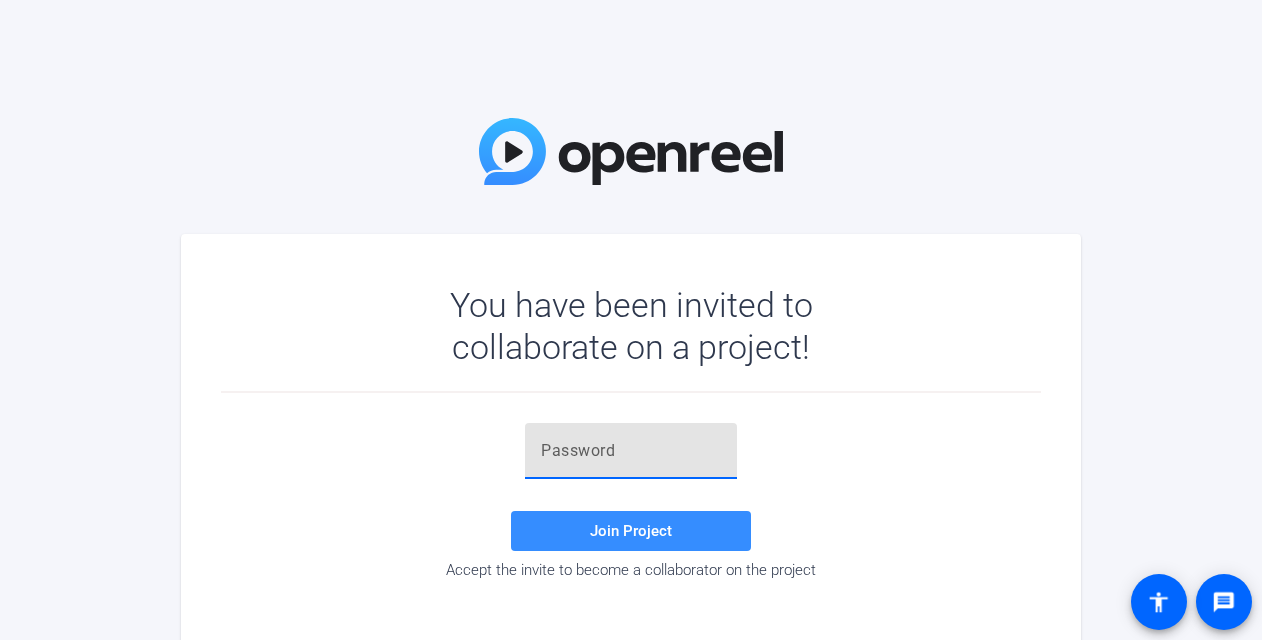 click at bounding box center [631, 451] 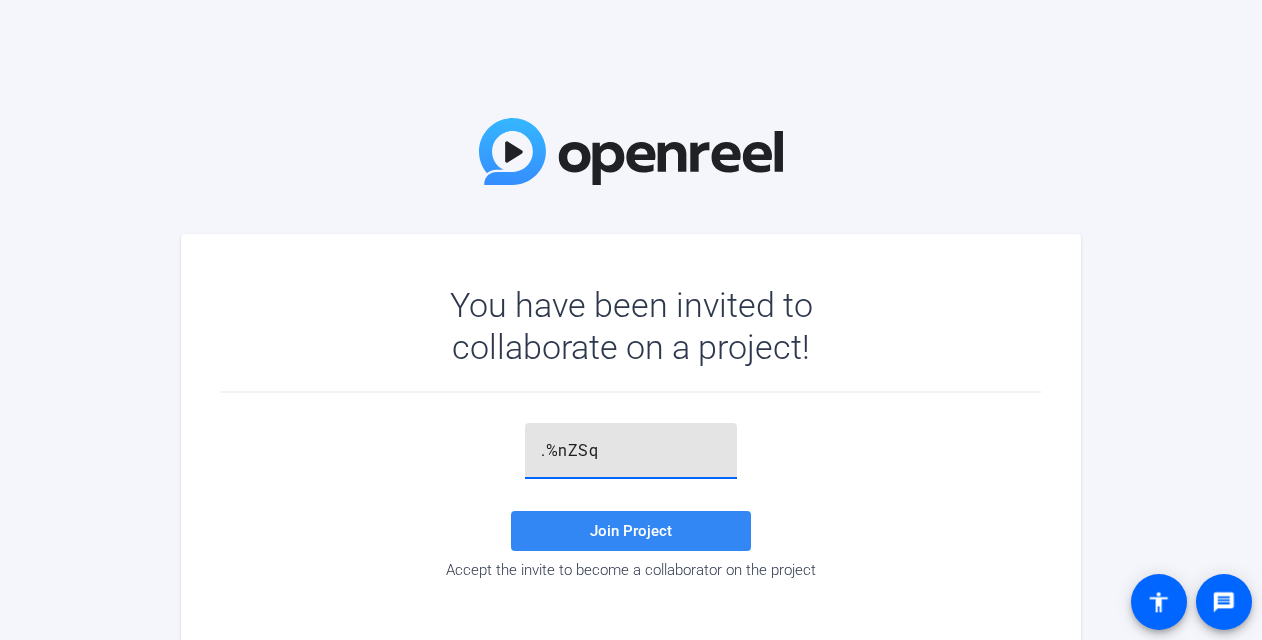 type on ".%nZSq" 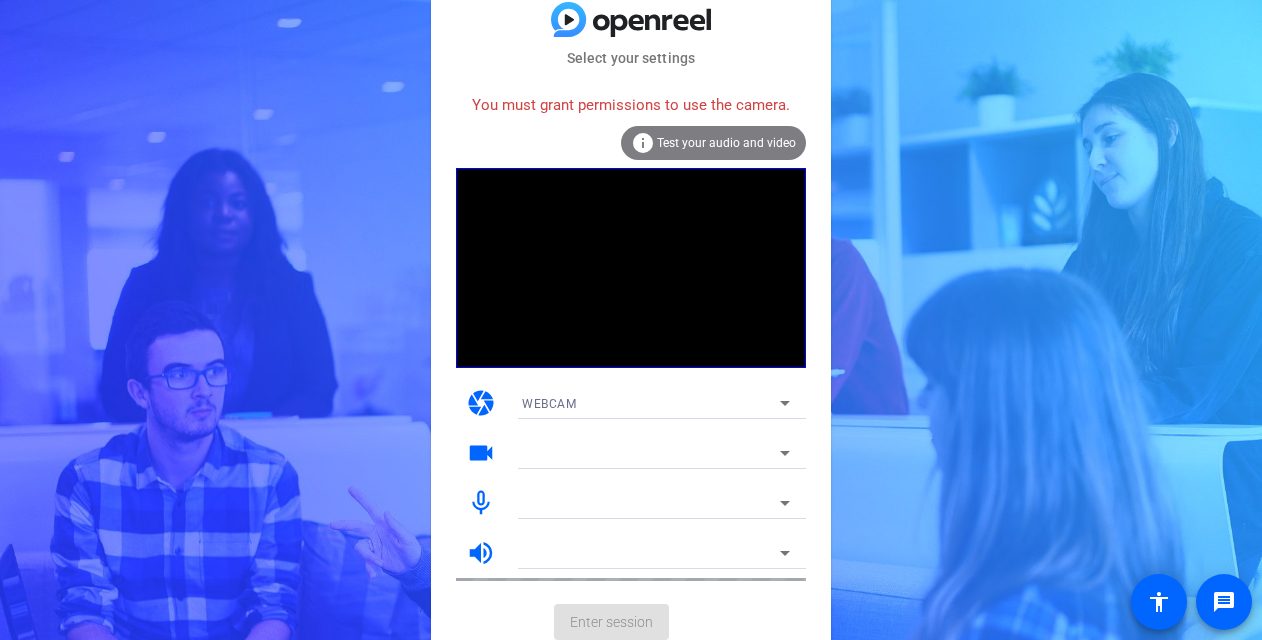 click 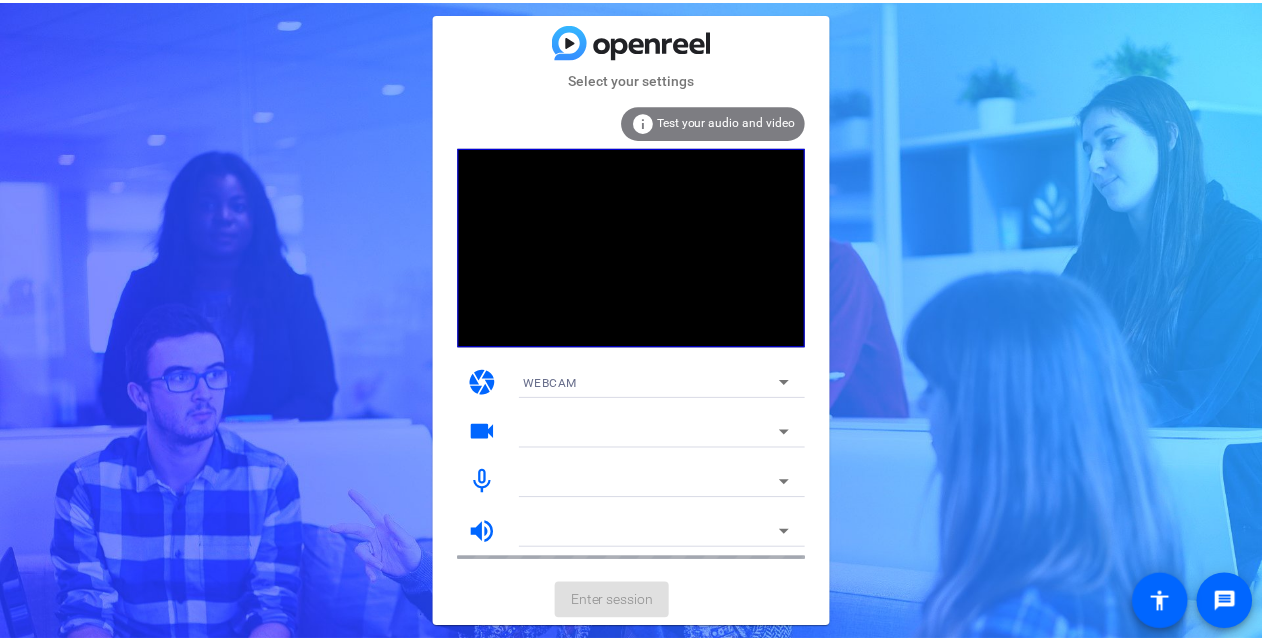 scroll, scrollTop: 0, scrollLeft: 0, axis: both 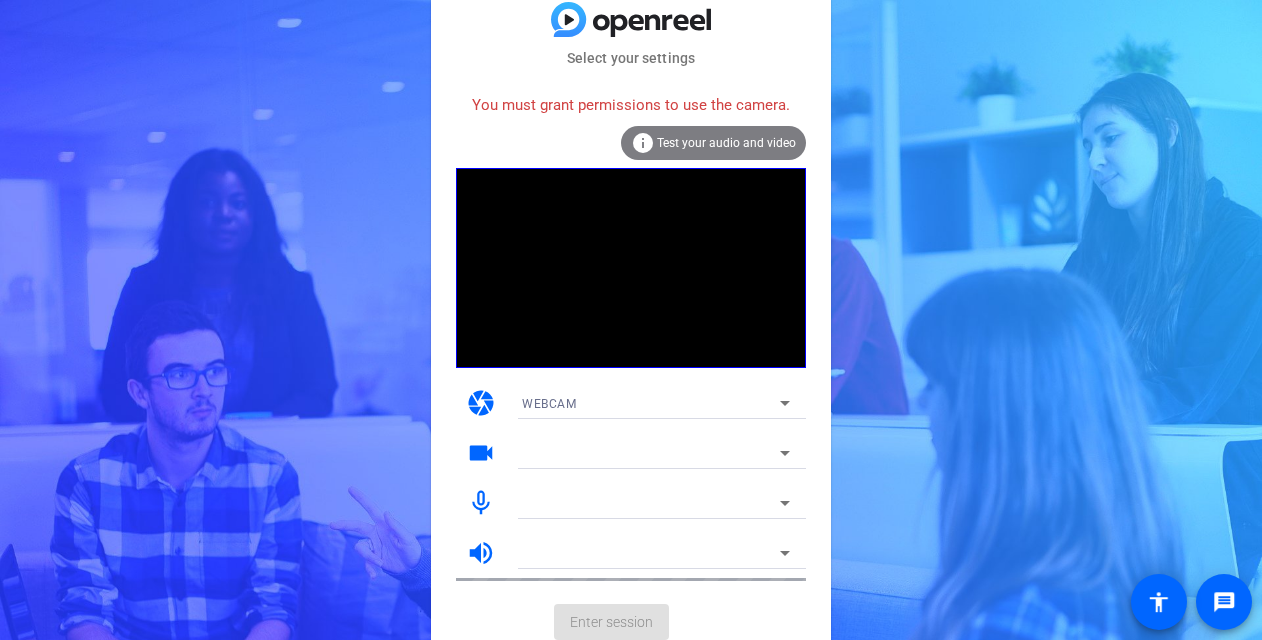 click on "You must grant permissions to use the camera.  info Test your audio and video" 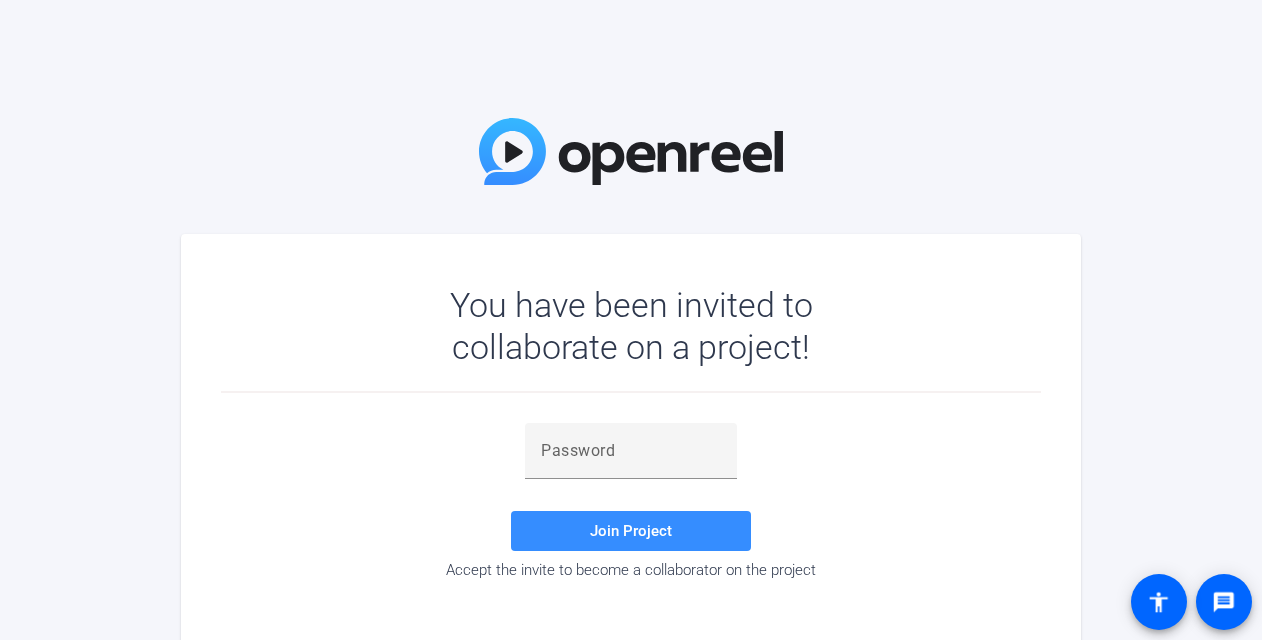 scroll, scrollTop: 0, scrollLeft: 0, axis: both 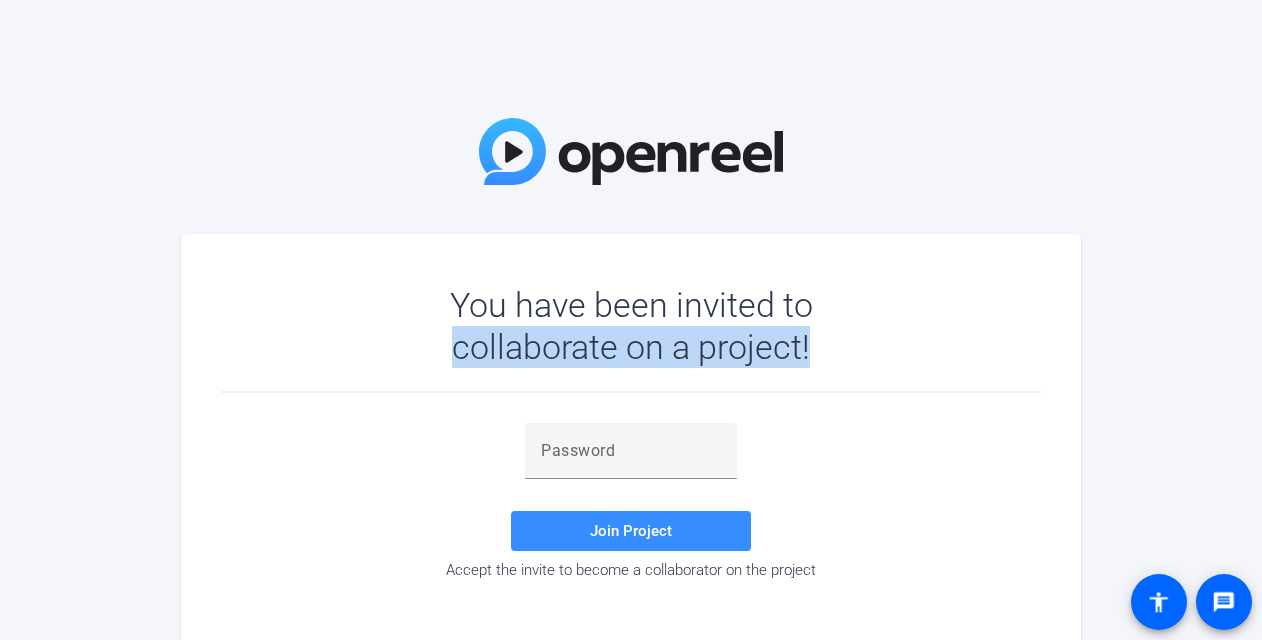 drag, startPoint x: 0, startPoint y: 428, endPoint x: -4, endPoint y: 246, distance: 182.04395 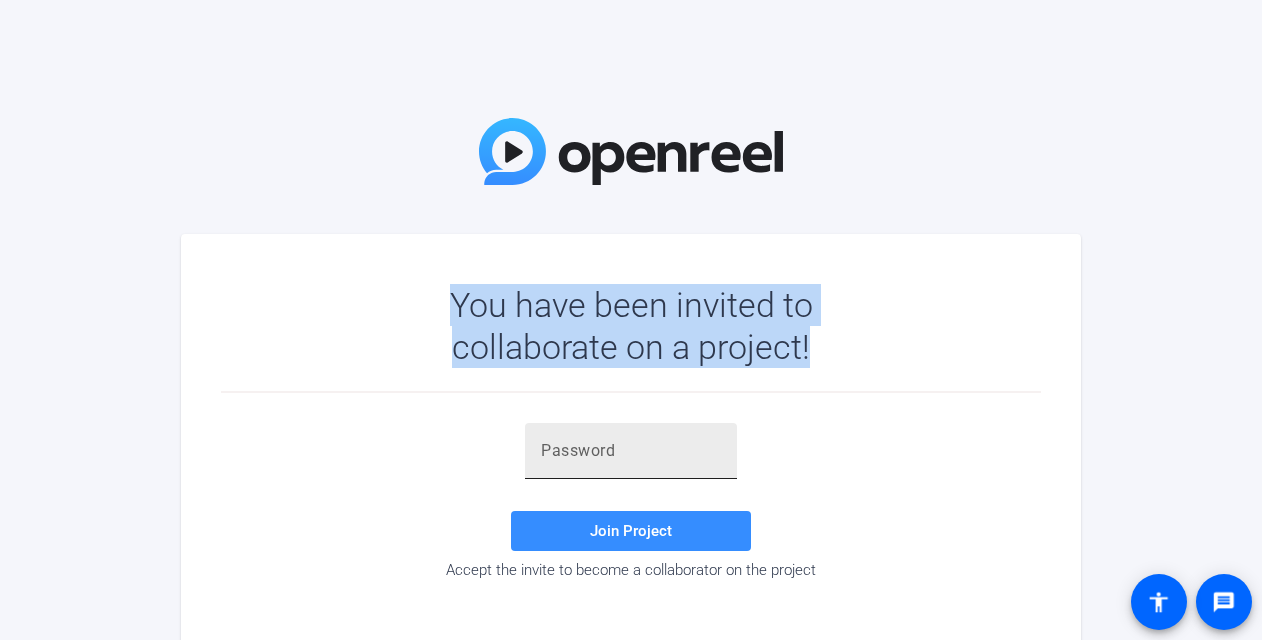 click at bounding box center (631, 451) 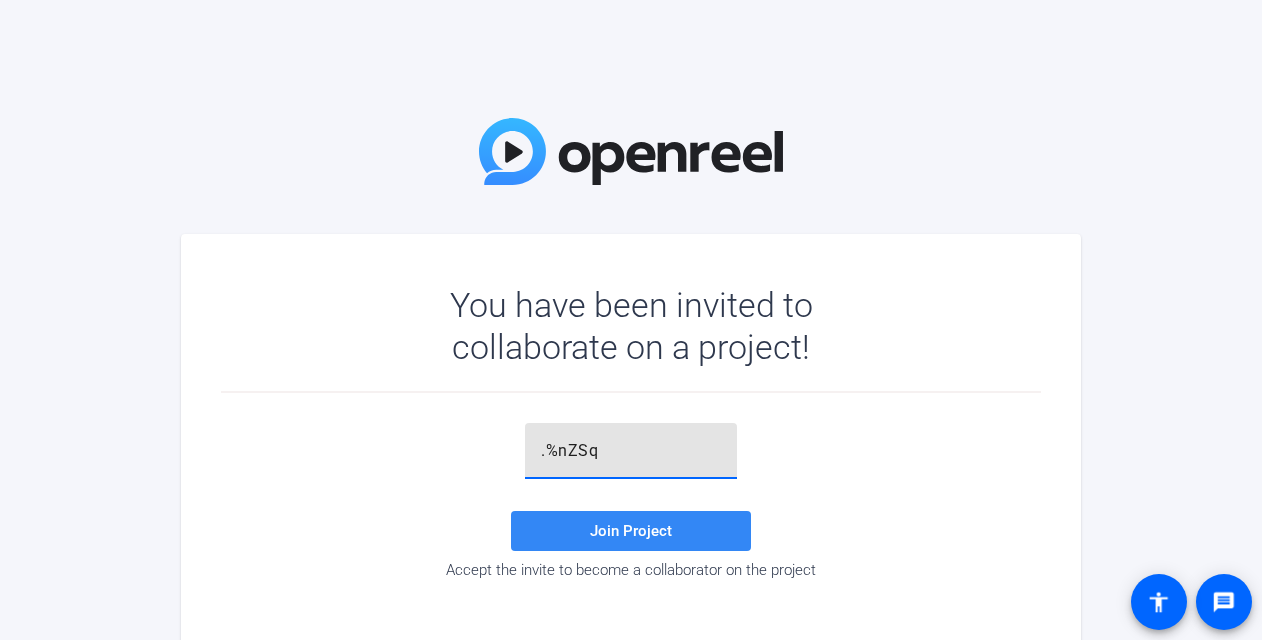 type on ".%nZSq" 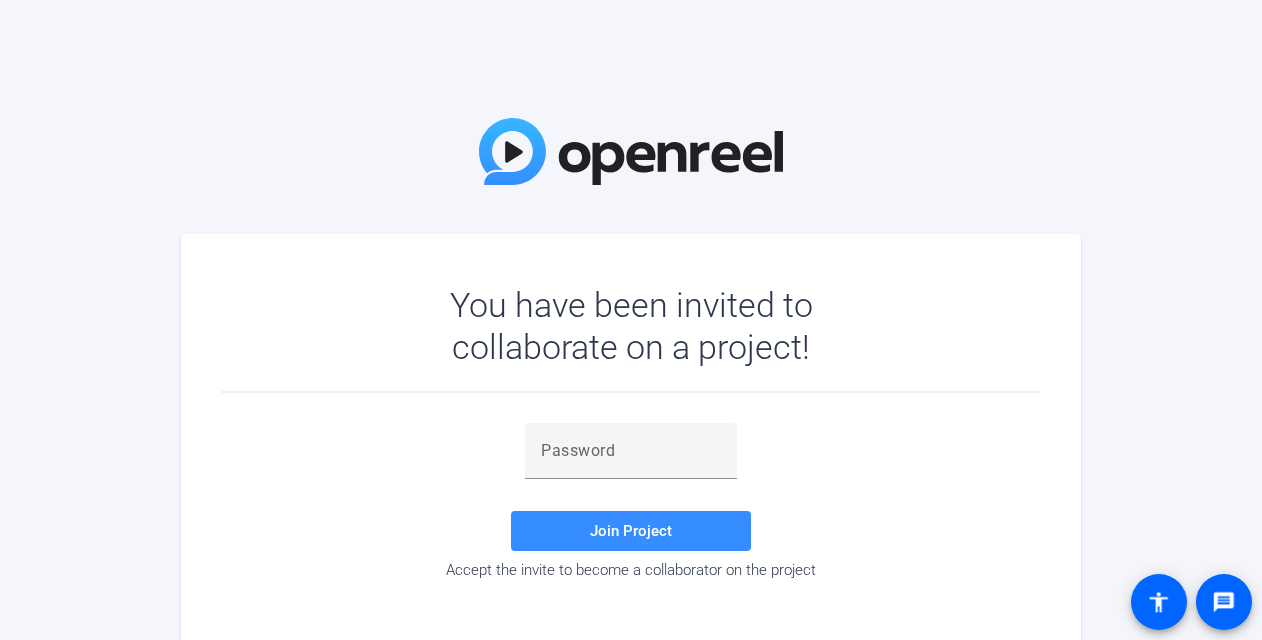 scroll, scrollTop: 0, scrollLeft: 0, axis: both 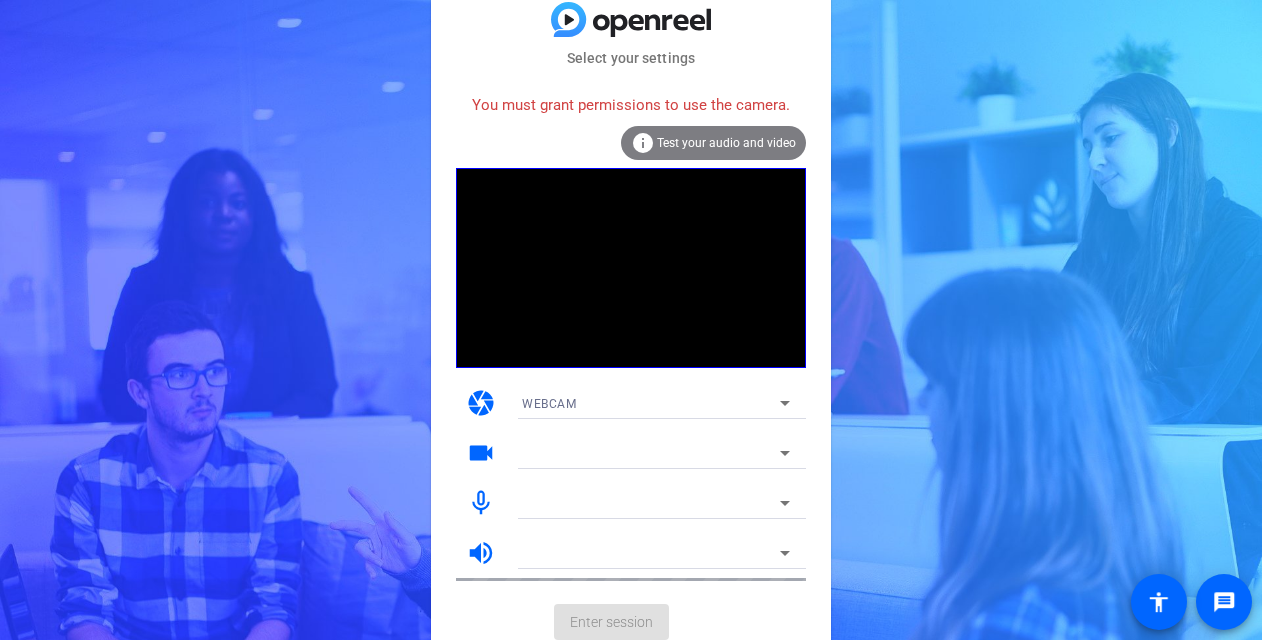 click on "info Test your audio and video" 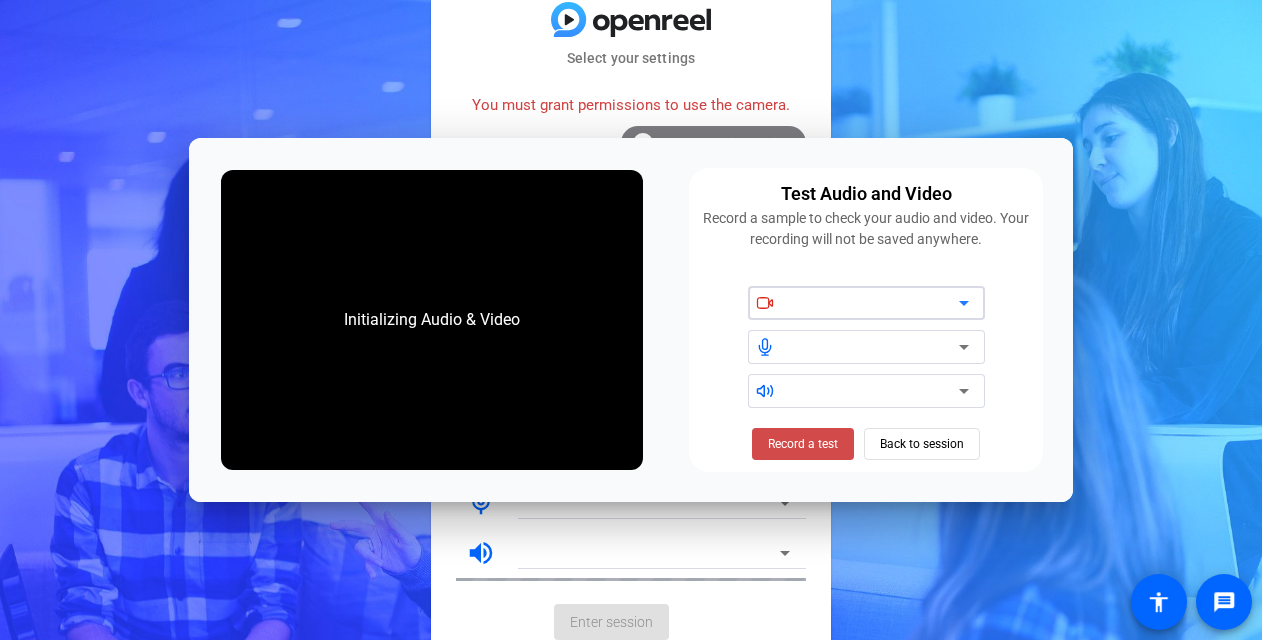 click on "Record a test" at bounding box center [803, 444] 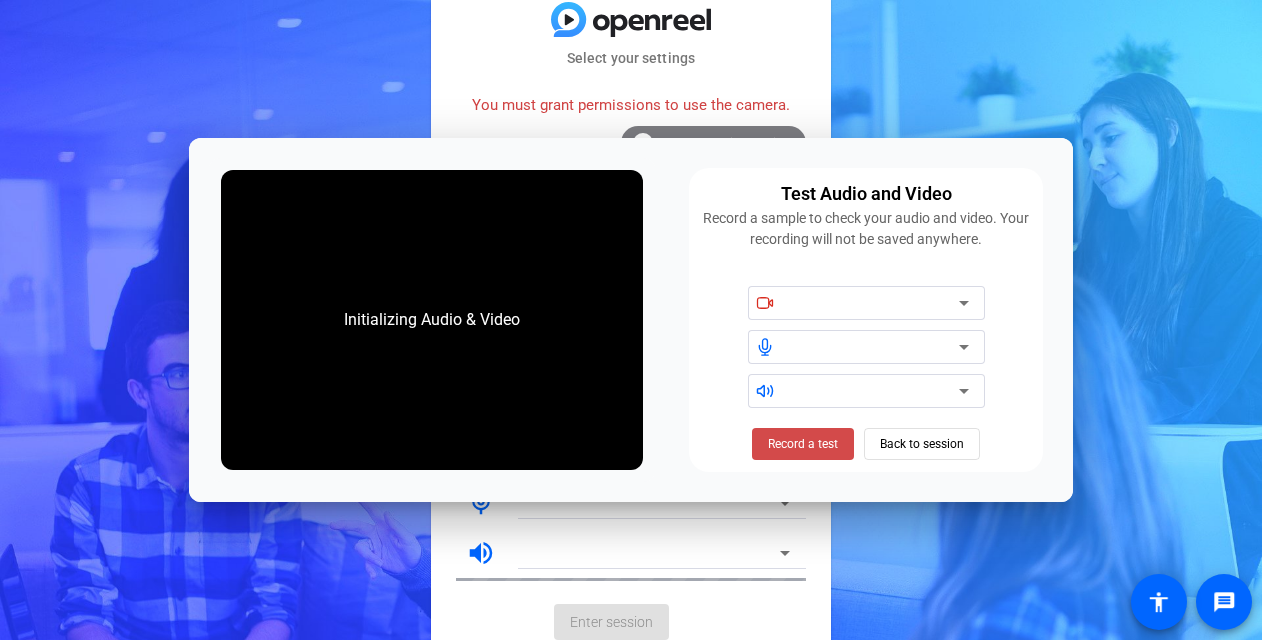 click on "Record a test" at bounding box center [803, 444] 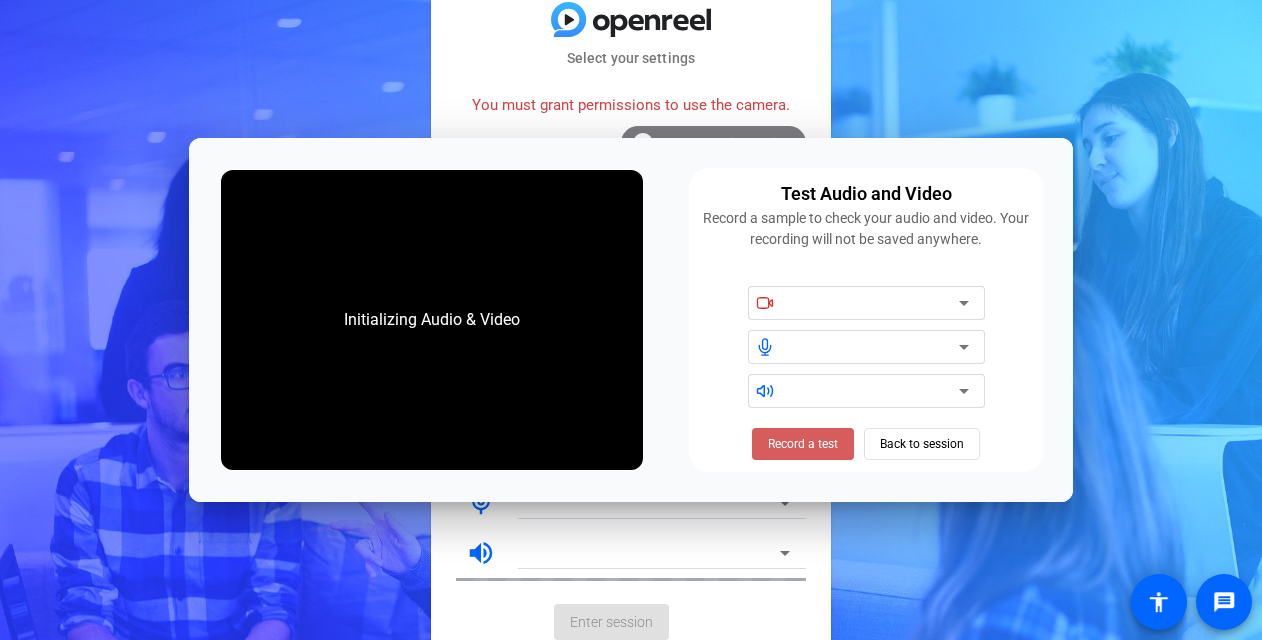 click on "Record a test" at bounding box center (803, 444) 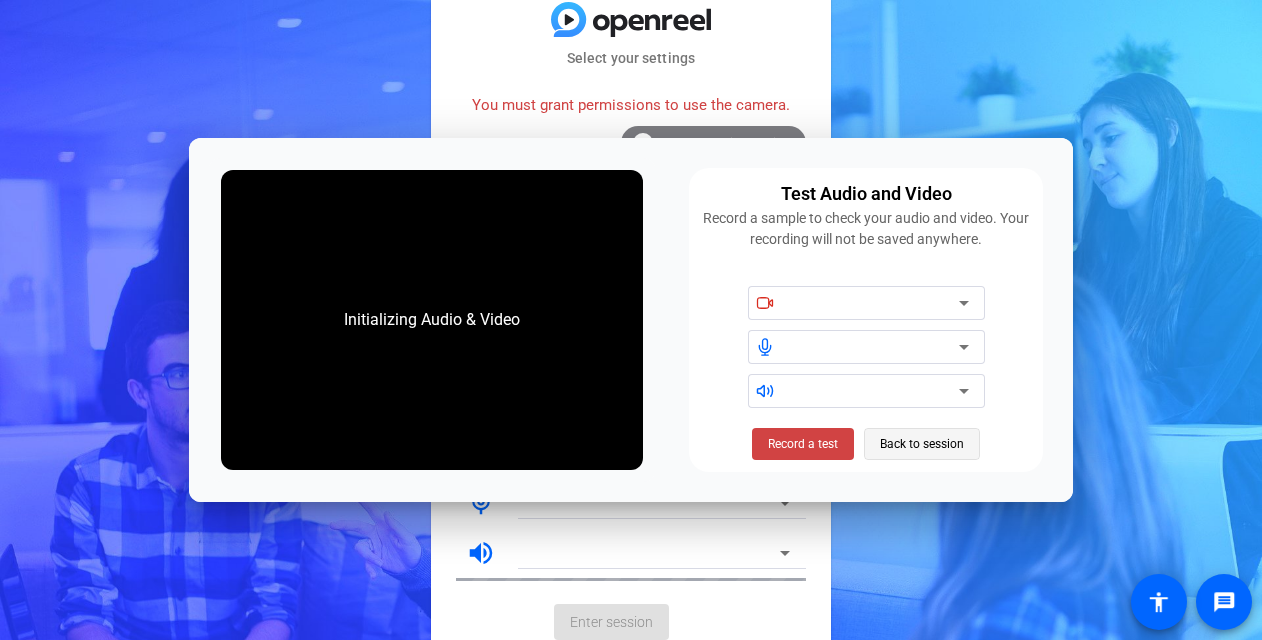 click on "Back to session" at bounding box center [922, 444] 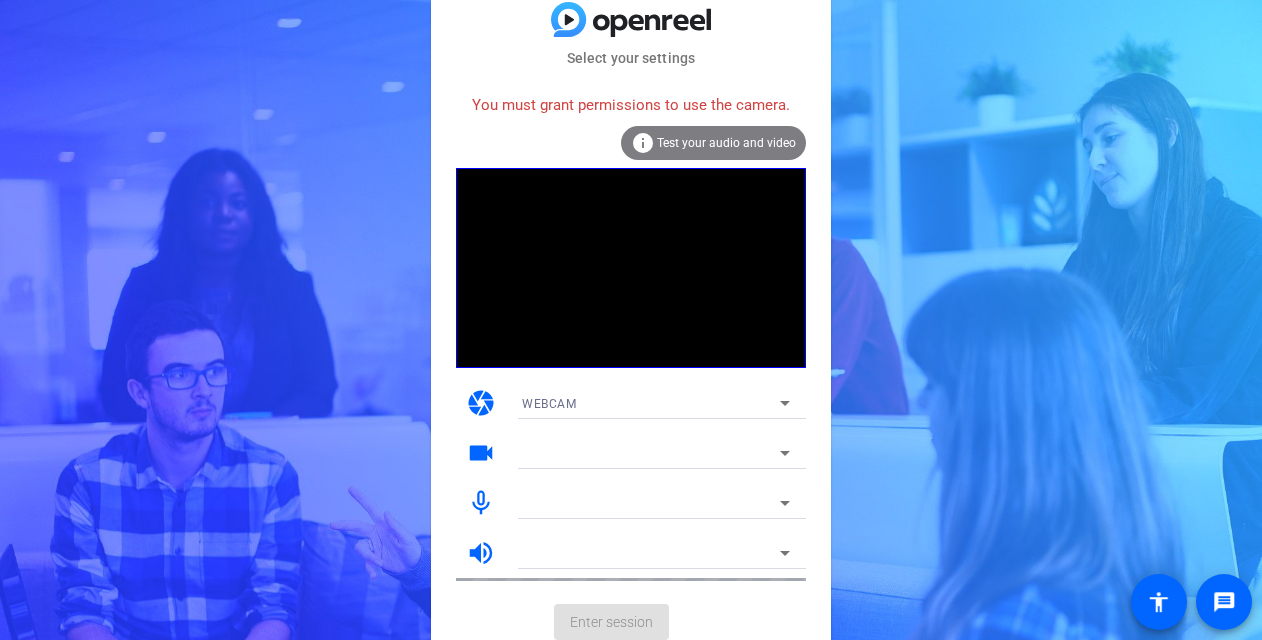click 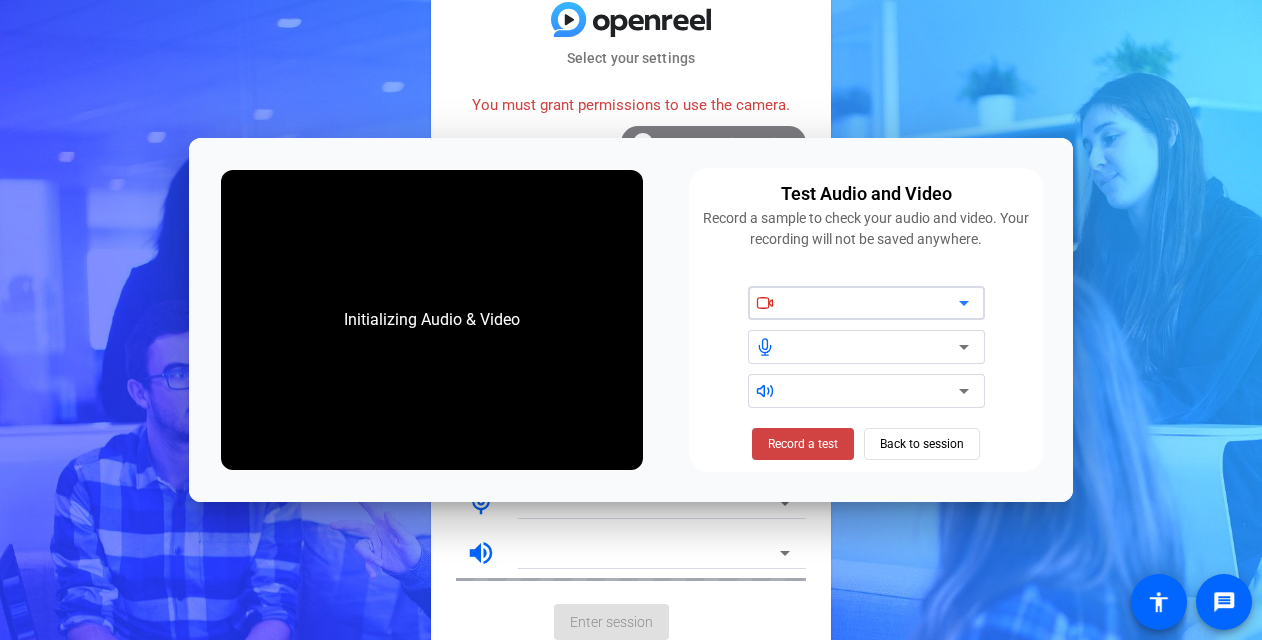 click at bounding box center [874, 303] 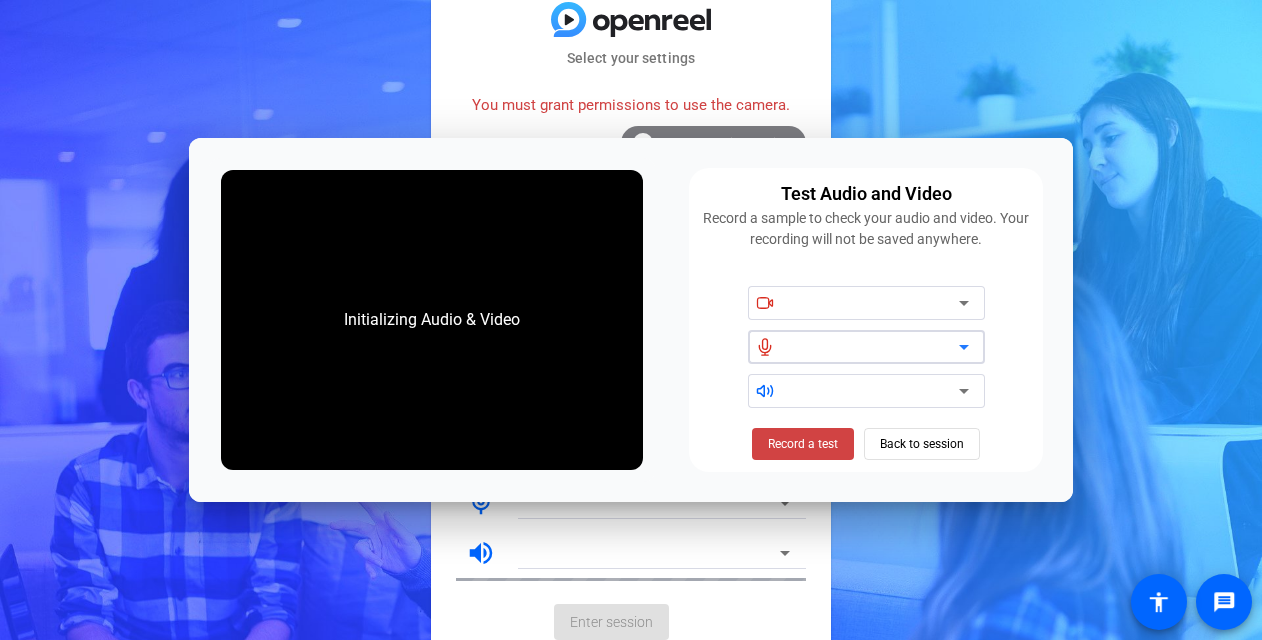 click at bounding box center (874, 347) 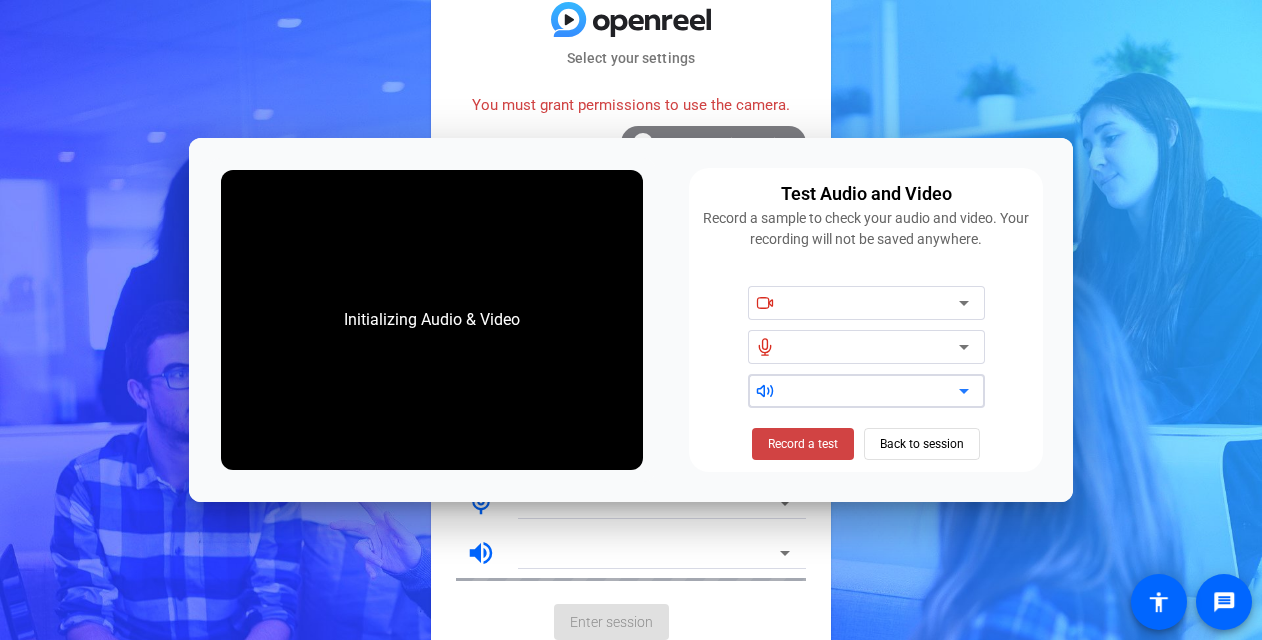 click at bounding box center (874, 391) 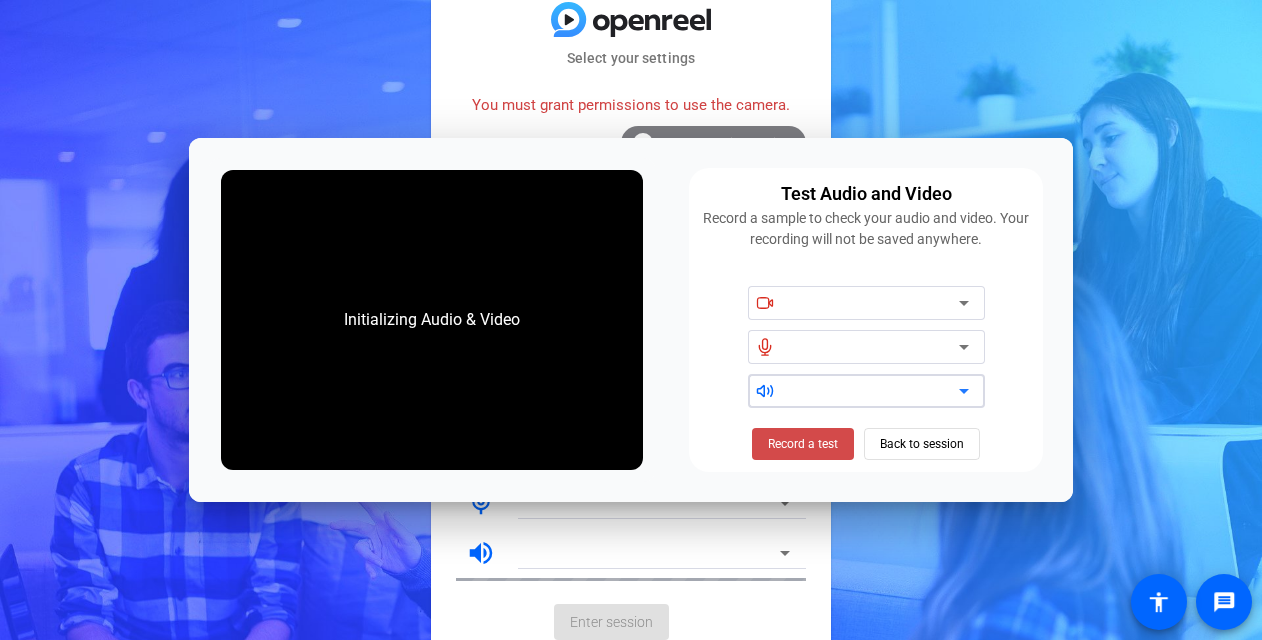 click on "Record a test" at bounding box center (803, 444) 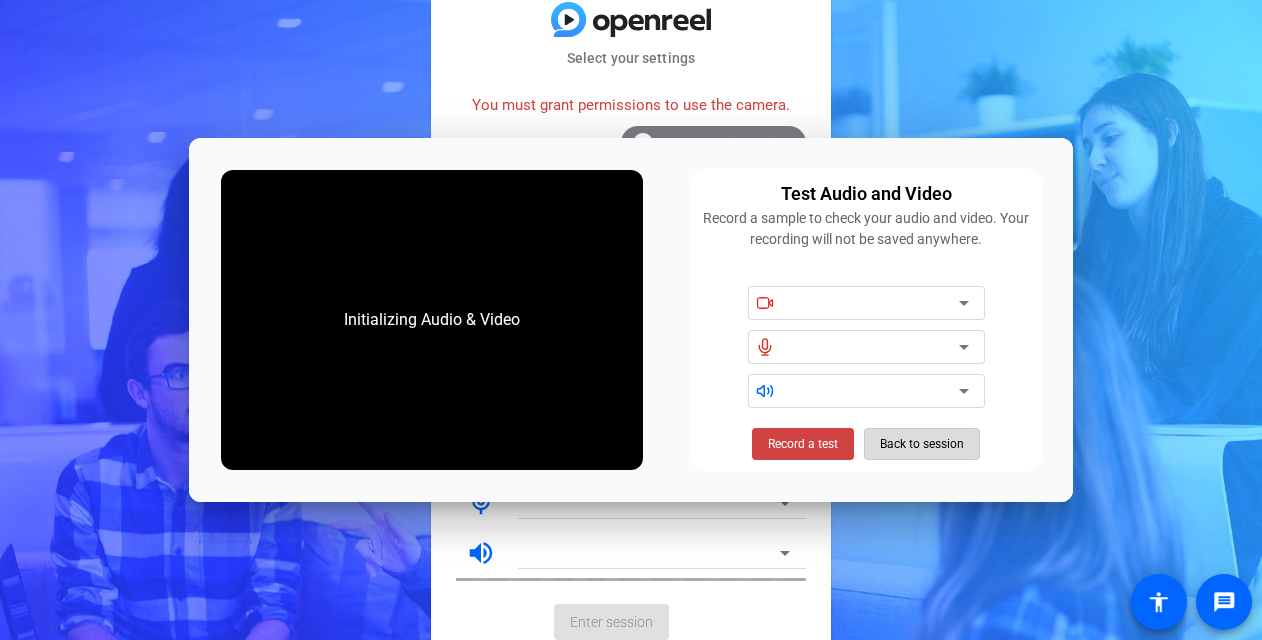click on "Back to session" at bounding box center [922, 444] 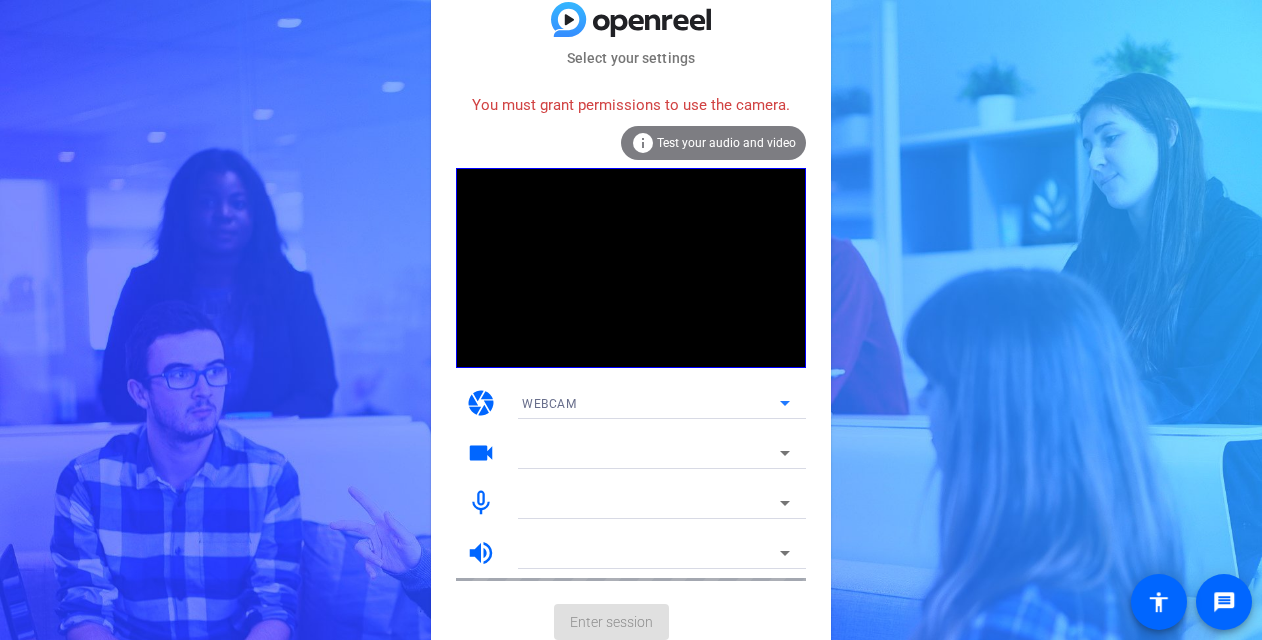 click on "WEBCAM" at bounding box center (651, 403) 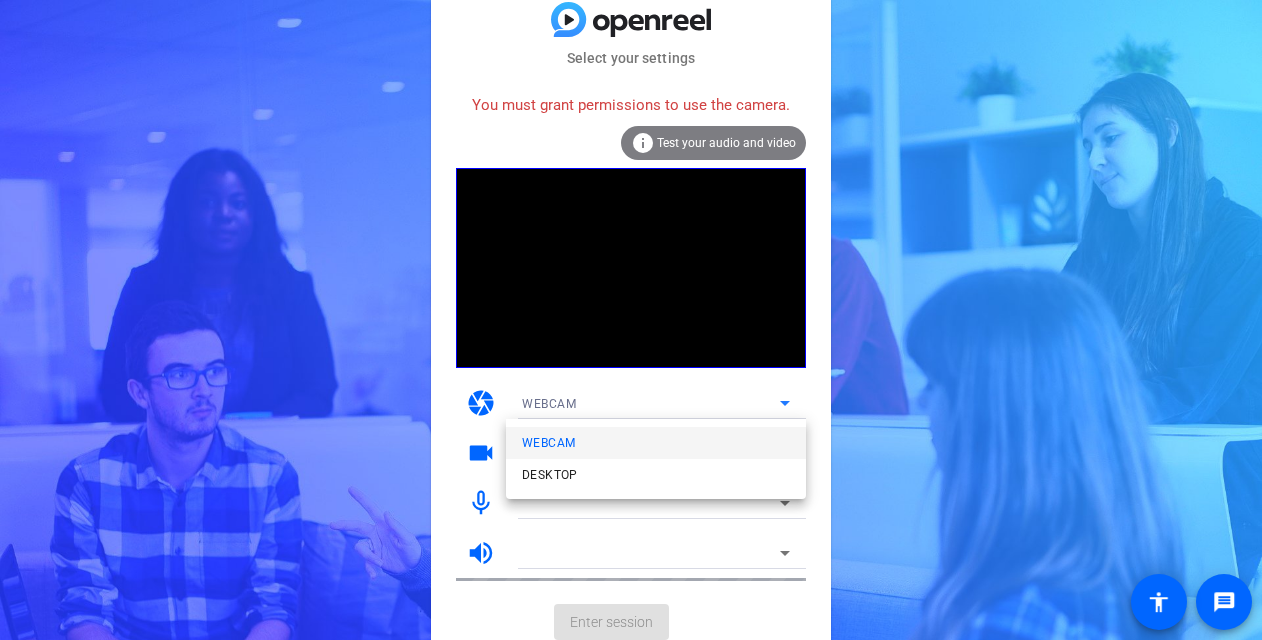 click on "WEBCAM" at bounding box center (656, 443) 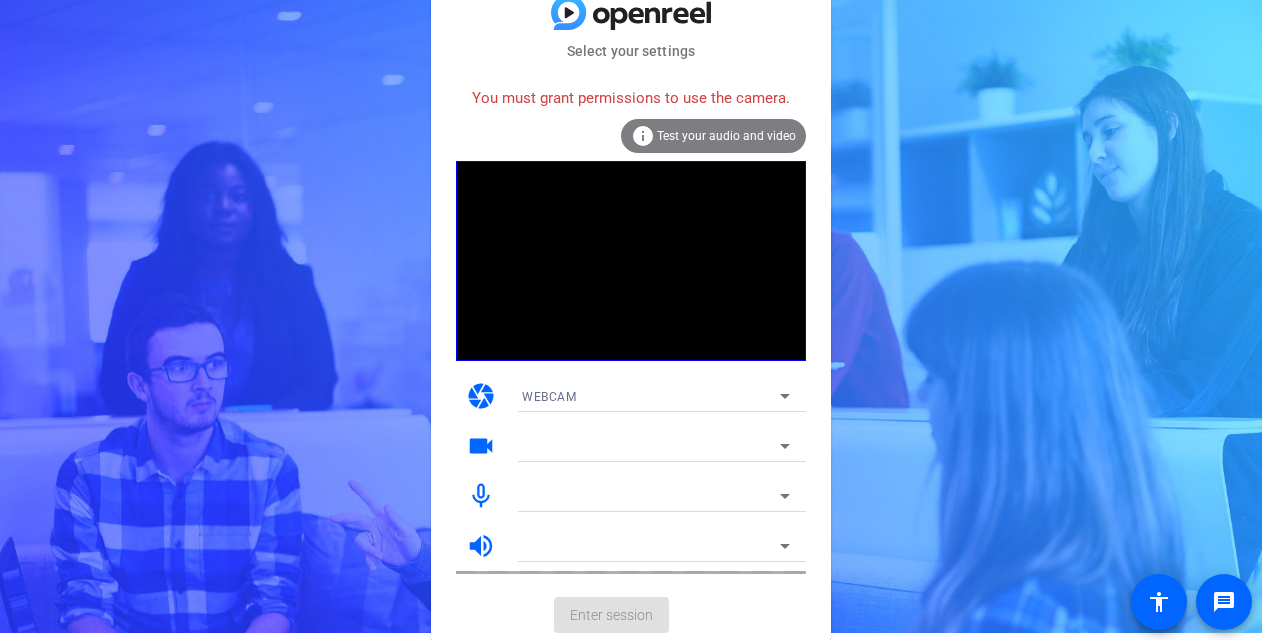 scroll, scrollTop: 8, scrollLeft: 0, axis: vertical 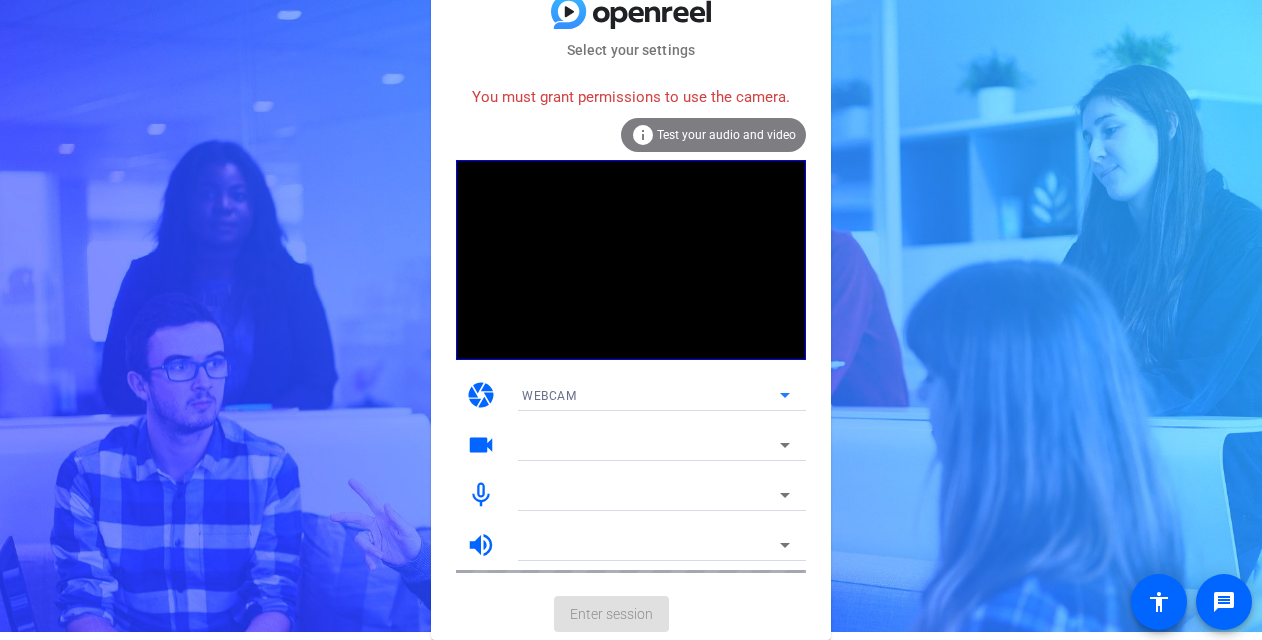 click 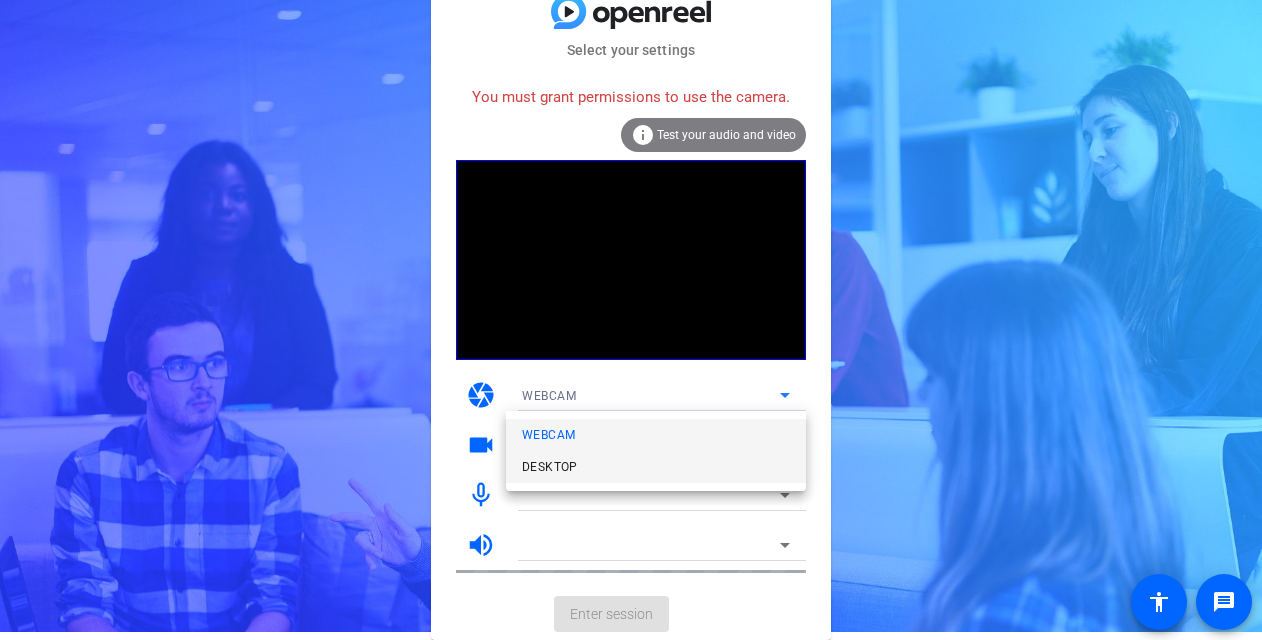 click on "DESKTOP" at bounding box center [656, 467] 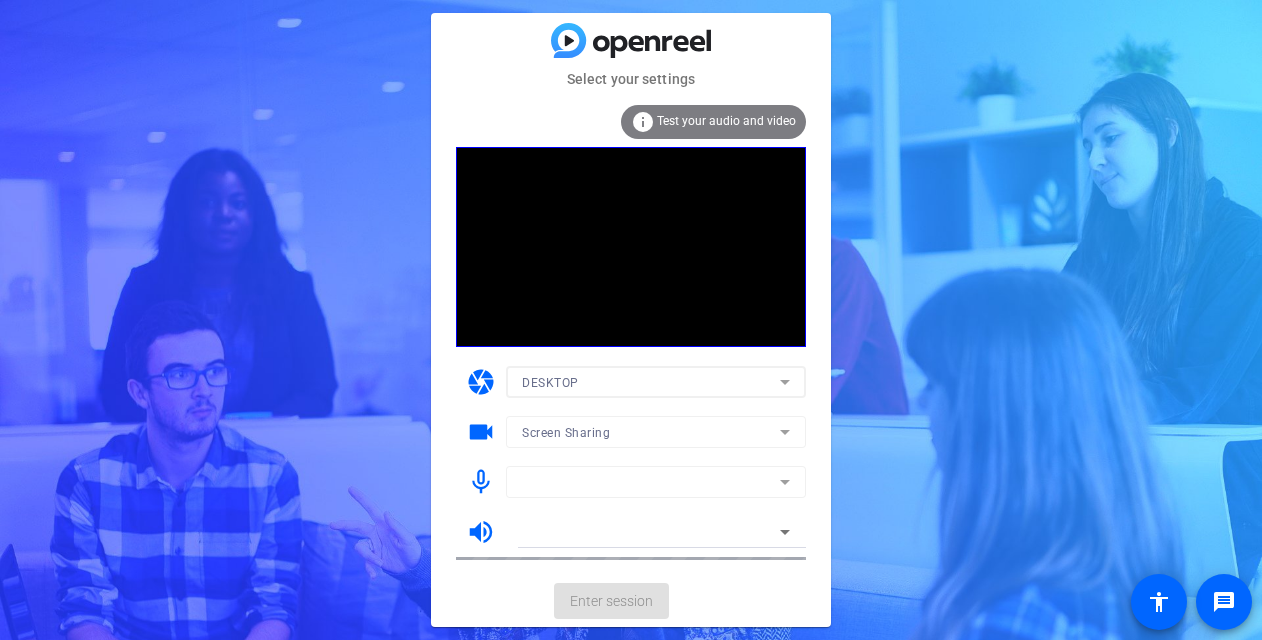 scroll, scrollTop: 0, scrollLeft: 0, axis: both 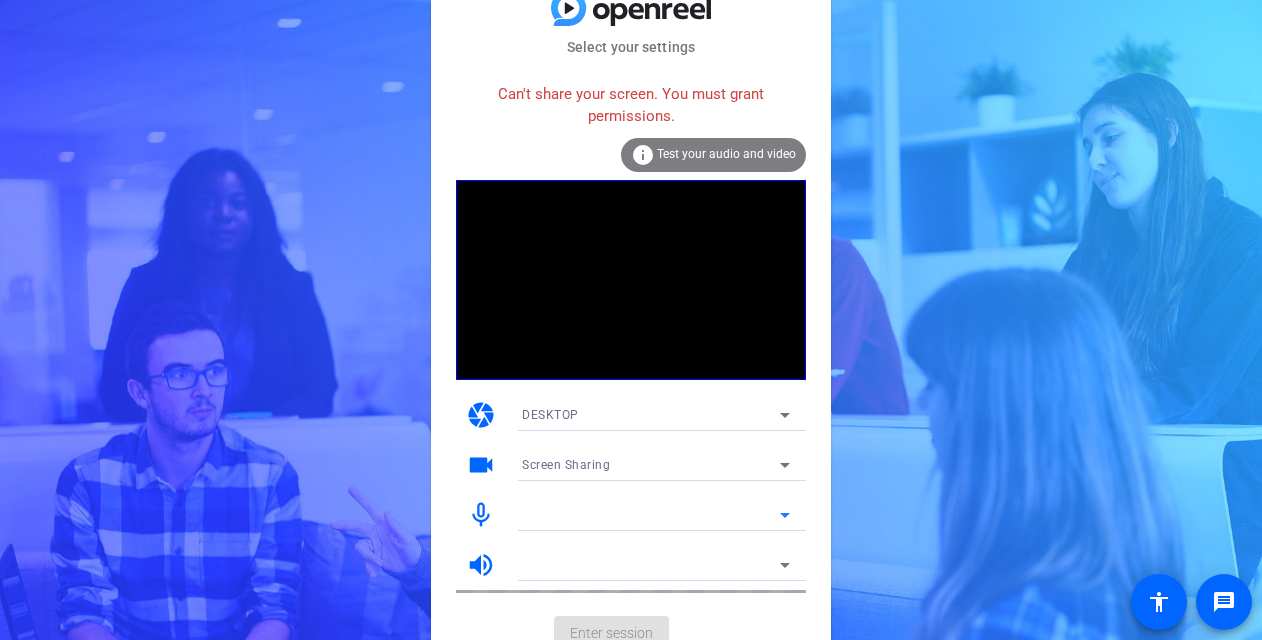 click at bounding box center (651, 515) 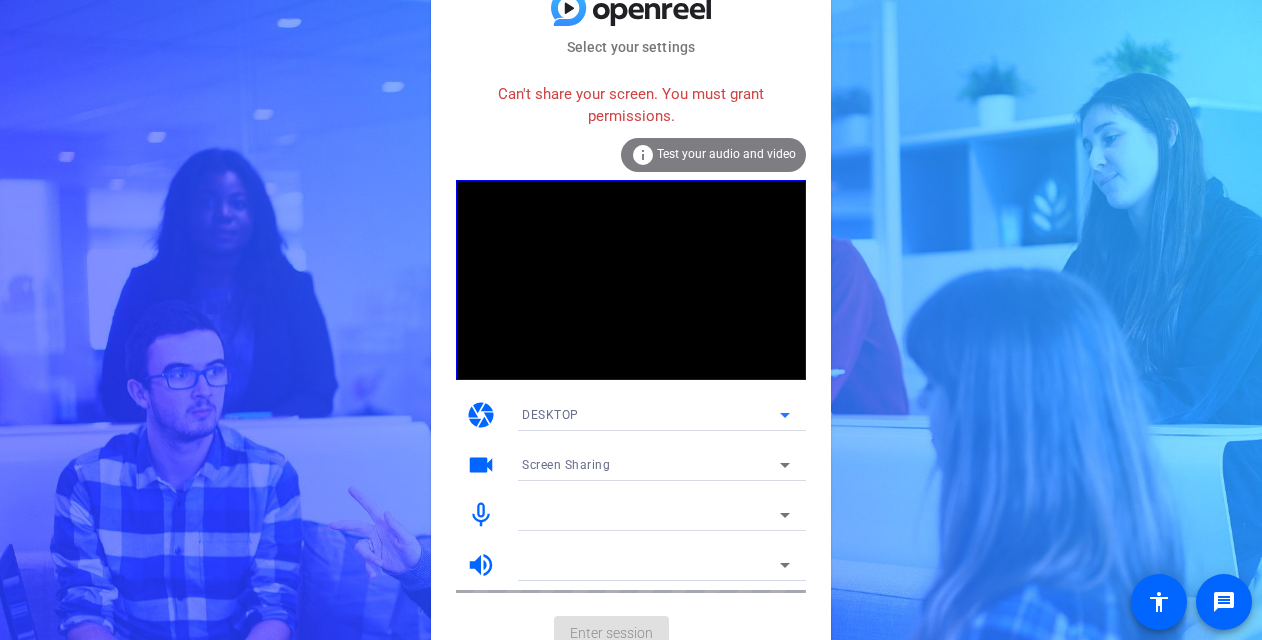 click on "DESKTOP" at bounding box center [651, 414] 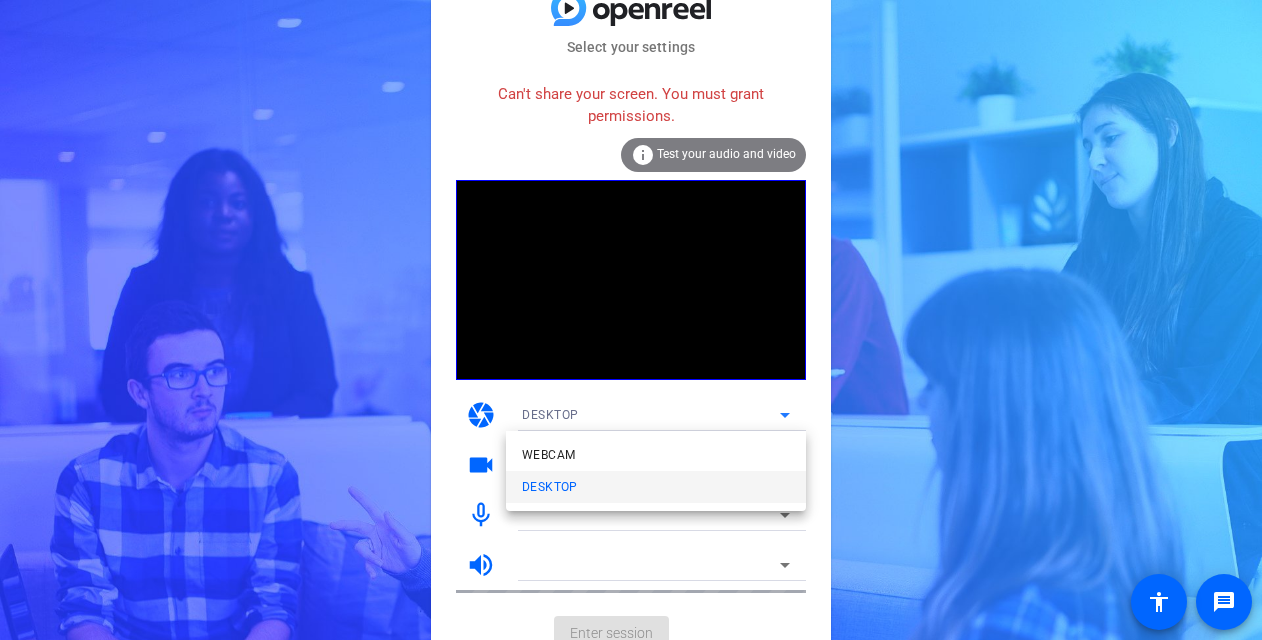 click on "WEBCAM" at bounding box center [656, 455] 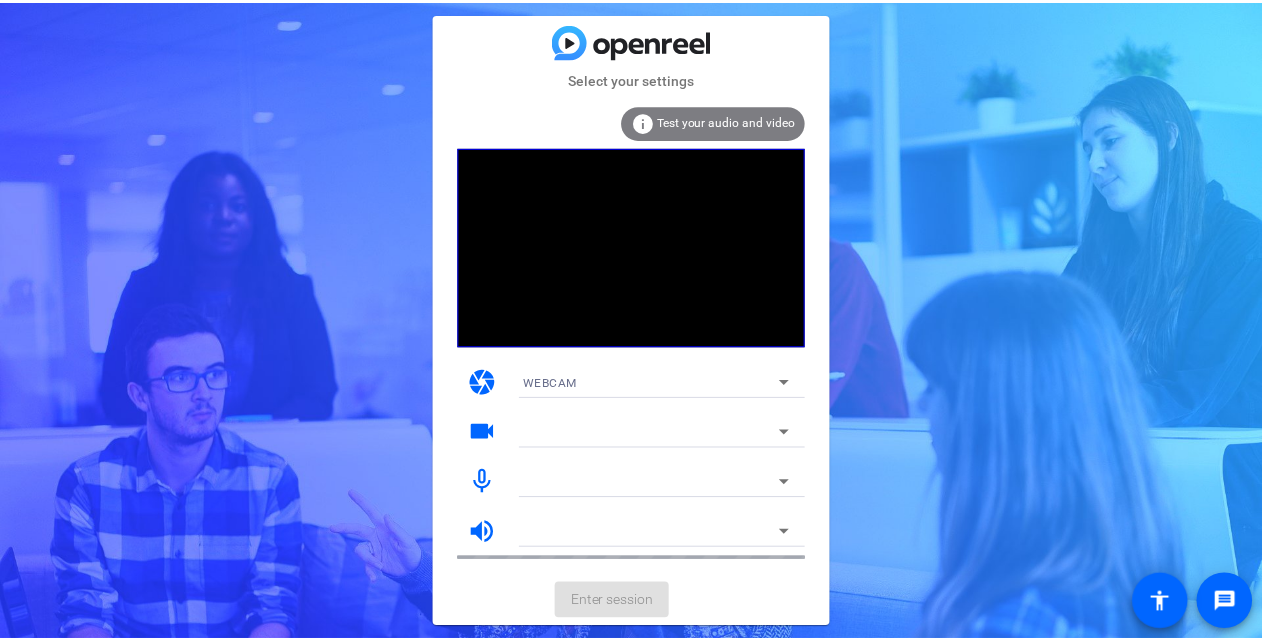 scroll, scrollTop: 0, scrollLeft: 0, axis: both 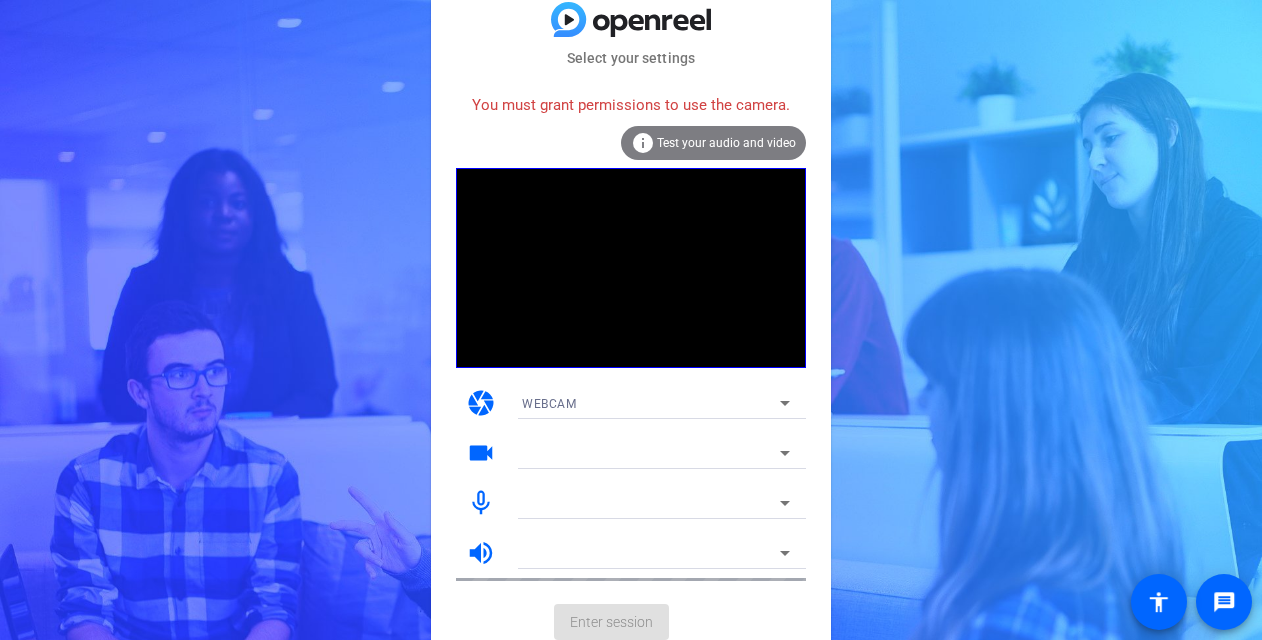 click on "Select your settings   You must grant permissions to use the camera.  info Test your audio and video camera WEBCAM videocam mic_none volume_up  Enter session" 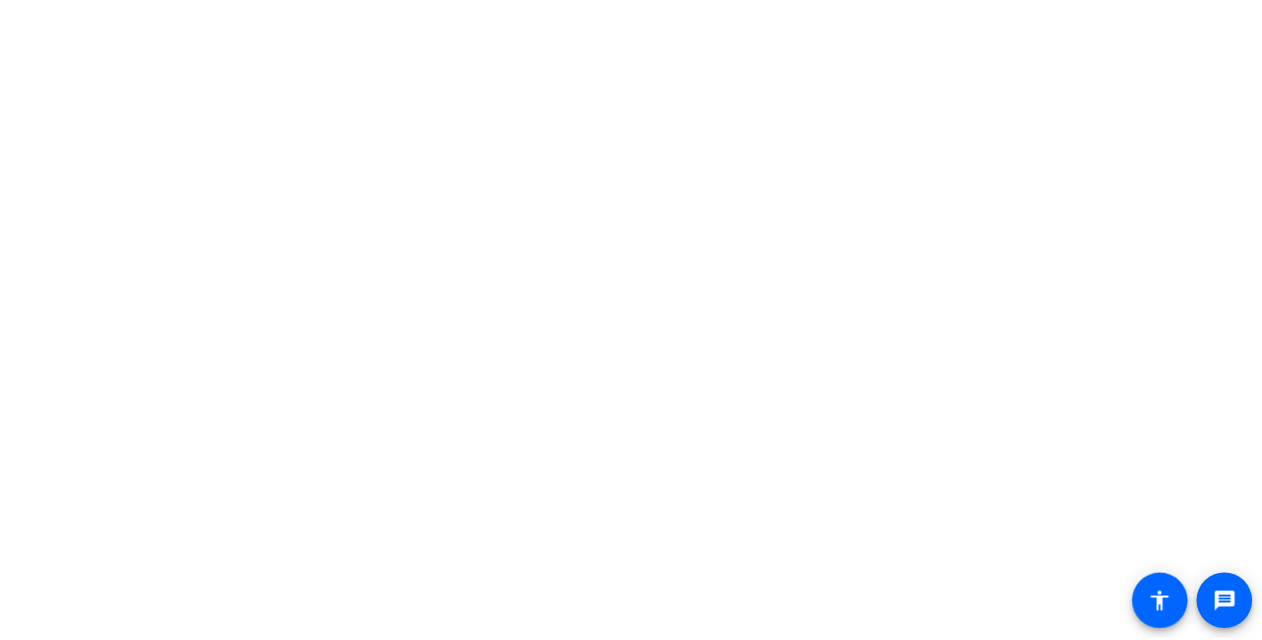 scroll, scrollTop: 0, scrollLeft: 0, axis: both 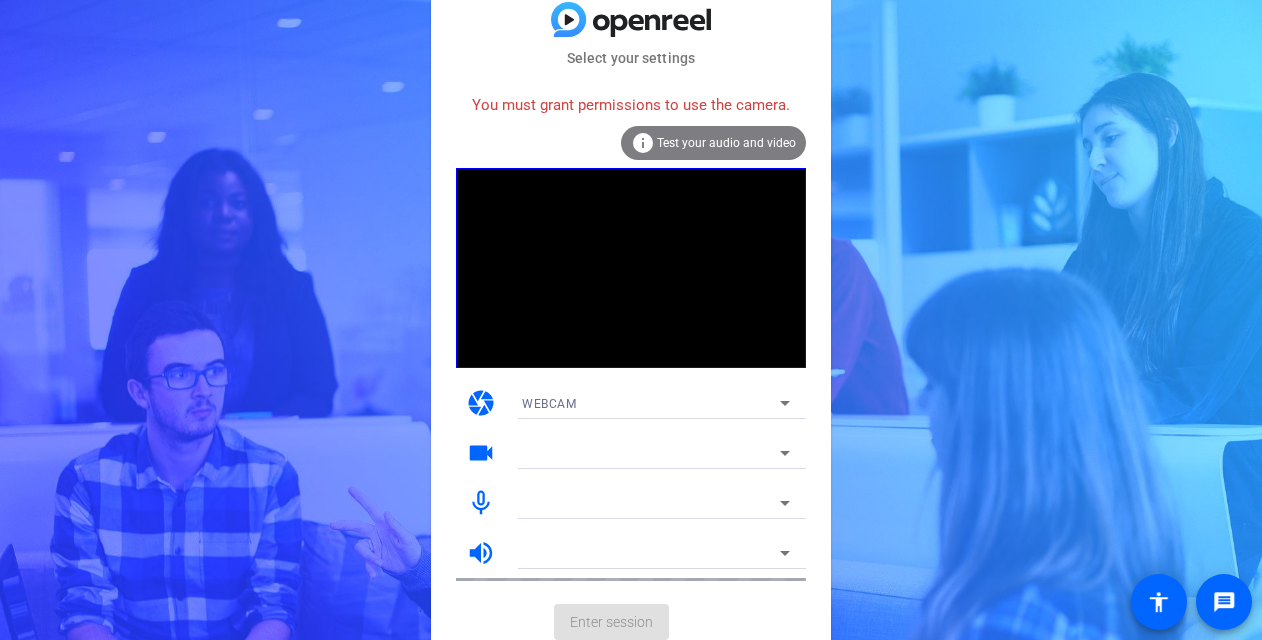 click on "Enter session" 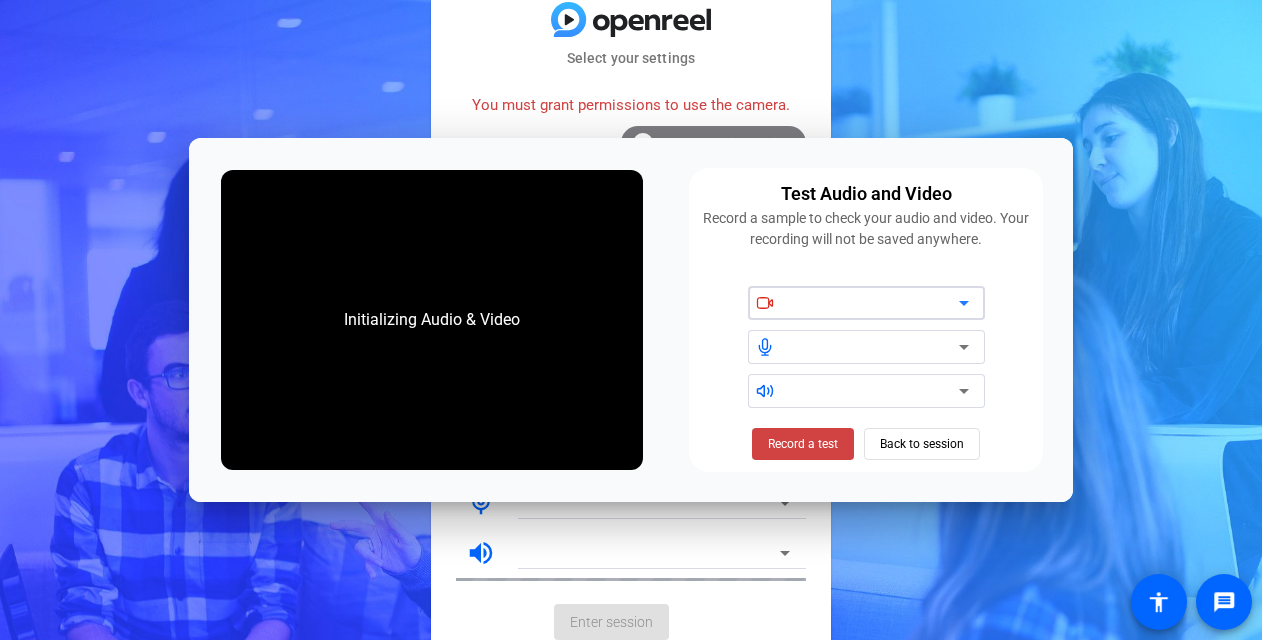 click at bounding box center [874, 303] 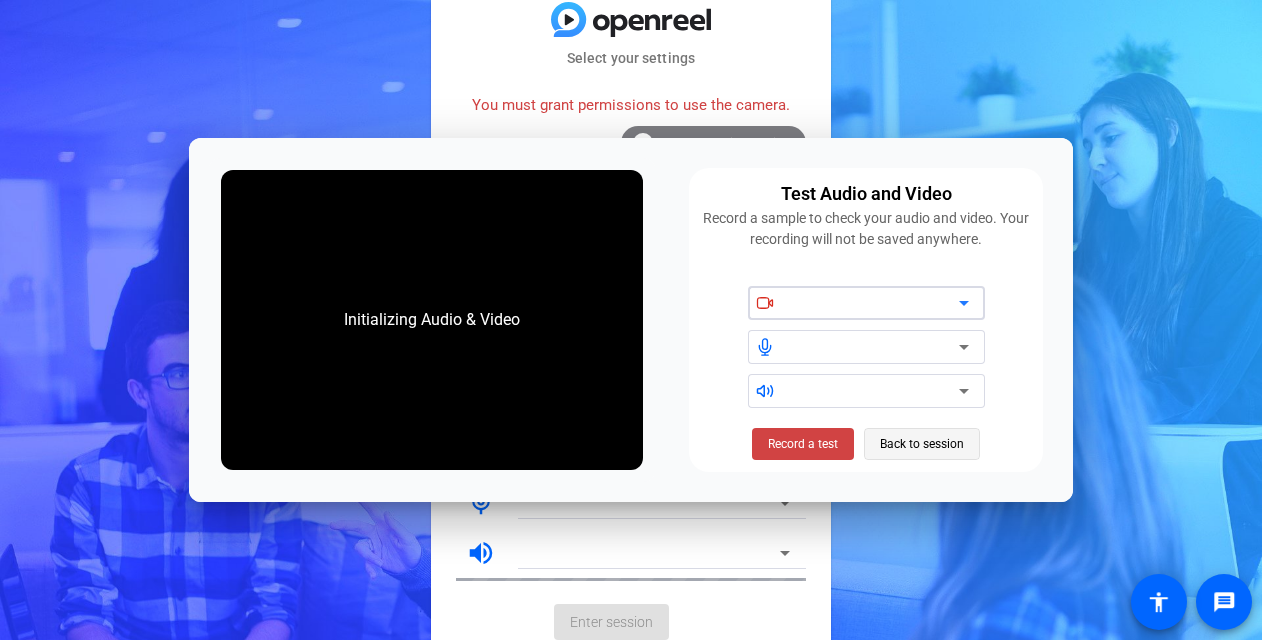 click on "Back to session" at bounding box center [922, 444] 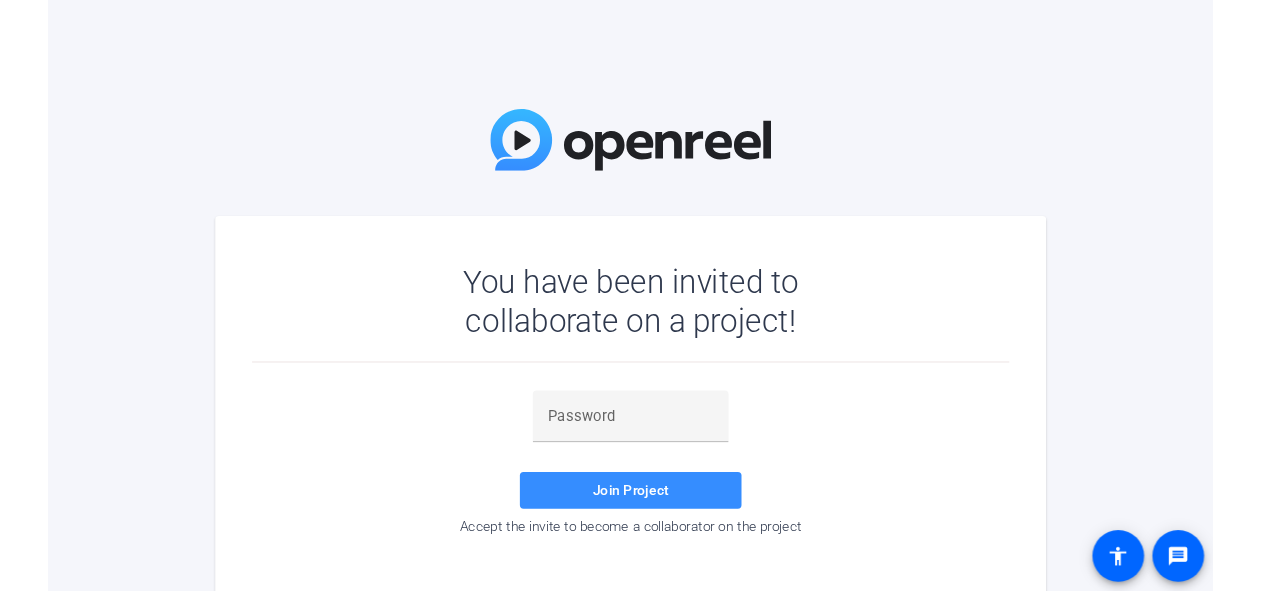 scroll, scrollTop: 0, scrollLeft: 0, axis: both 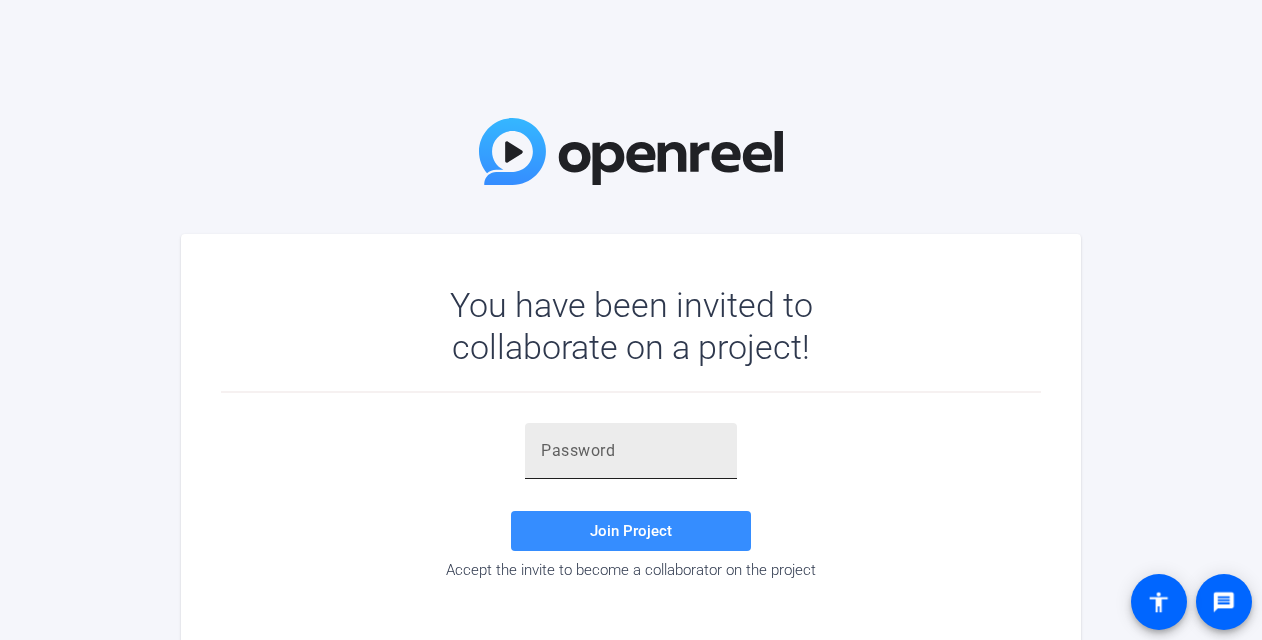 click at bounding box center (631, 451) 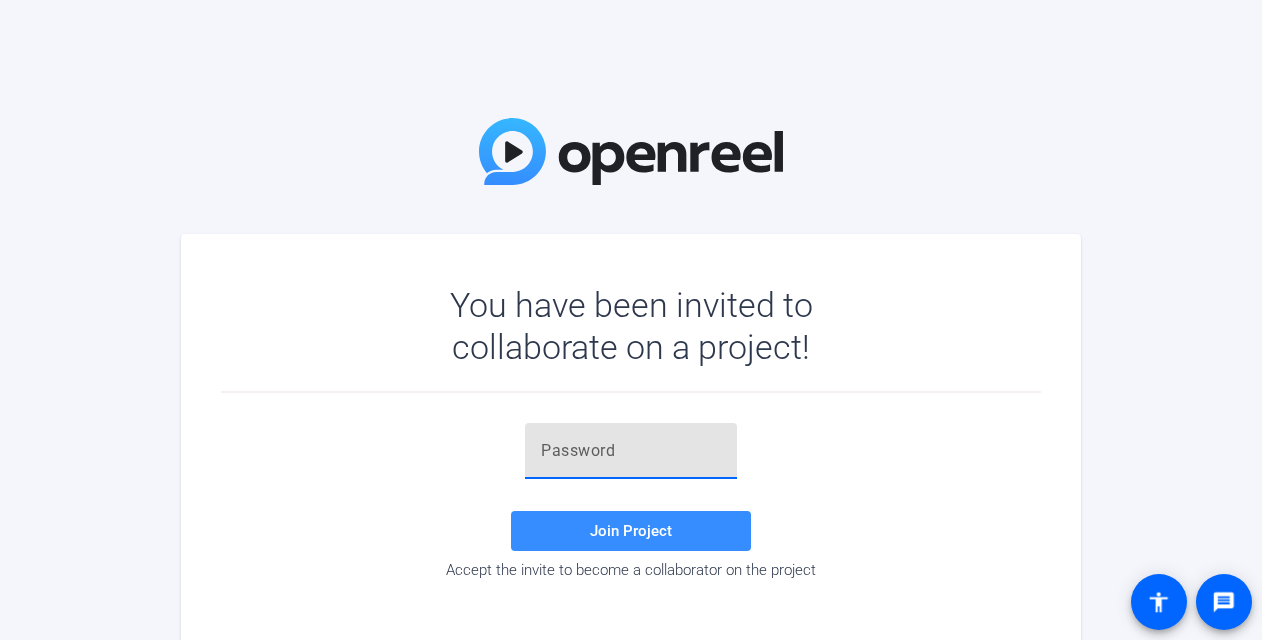 paste on ".%nZSq" 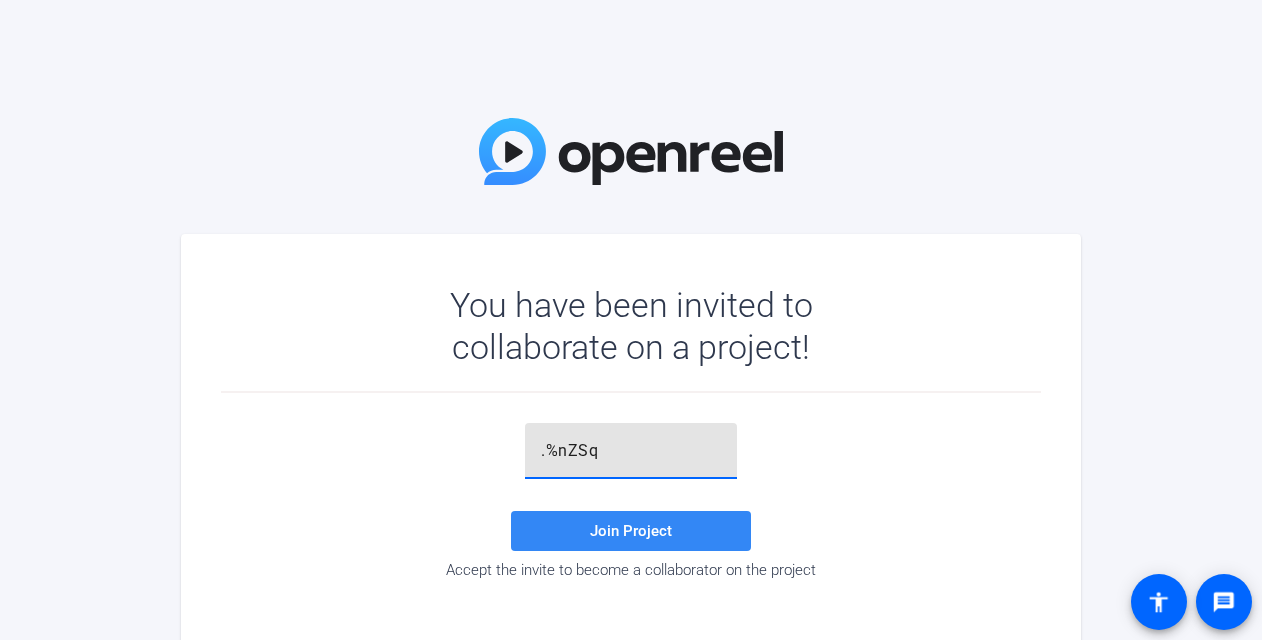 click on "Join Project" 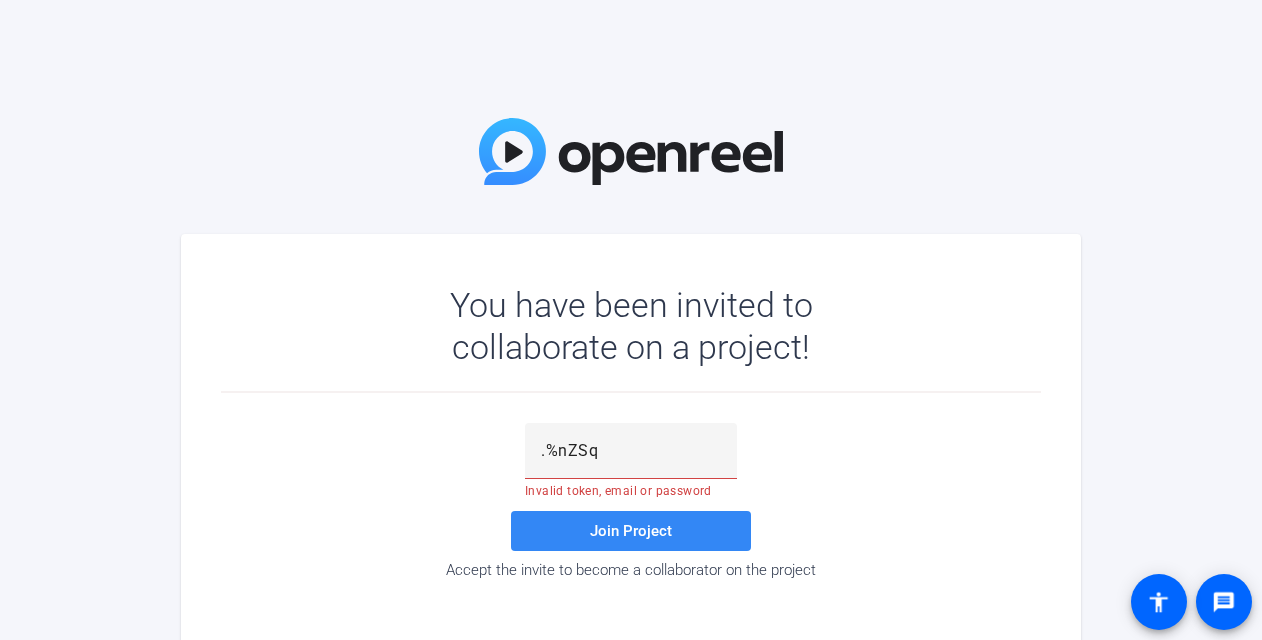 click on "Join Project" 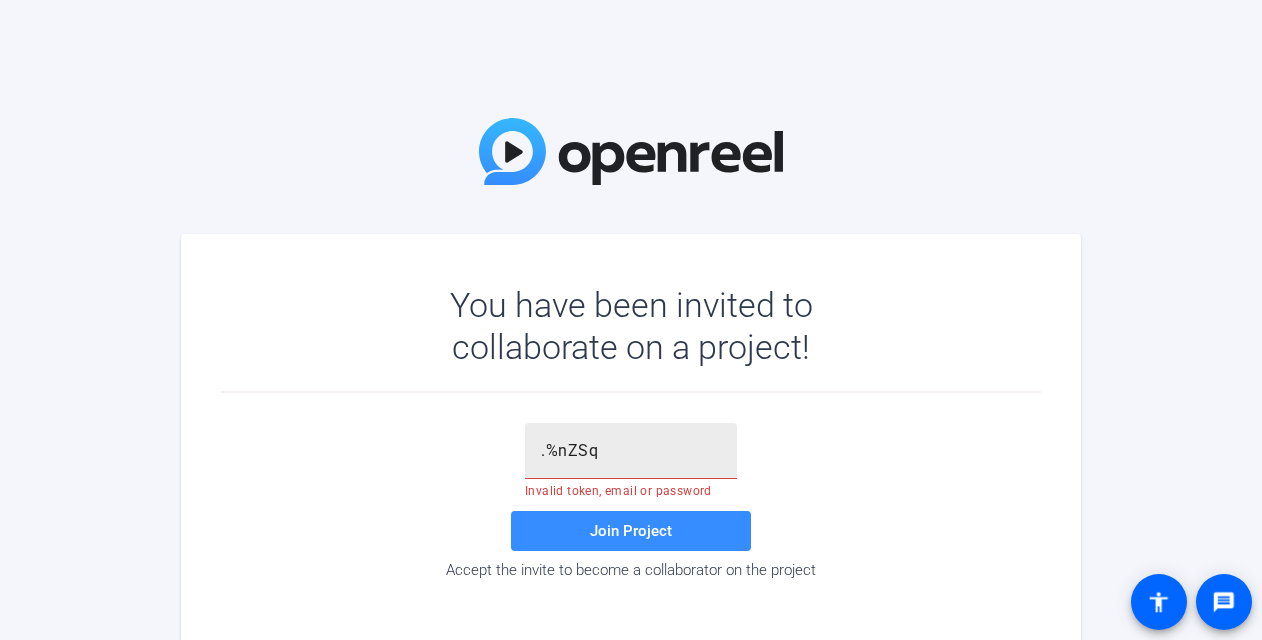 click on ".%nZSq" 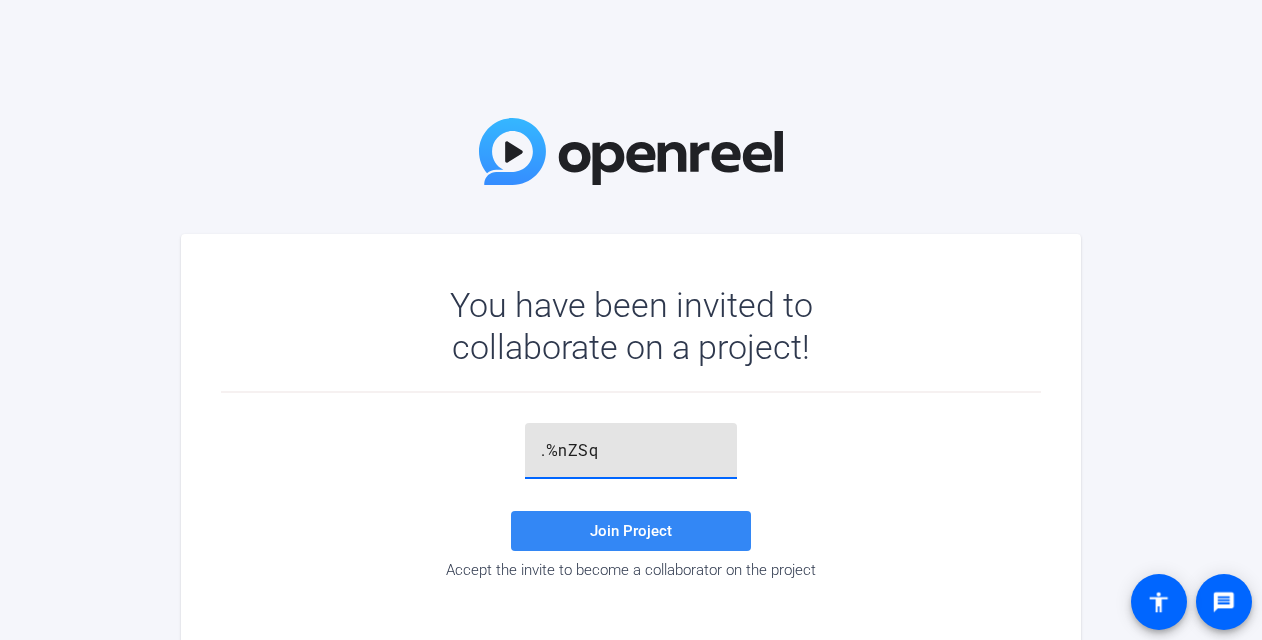 type on ".%nZSq" 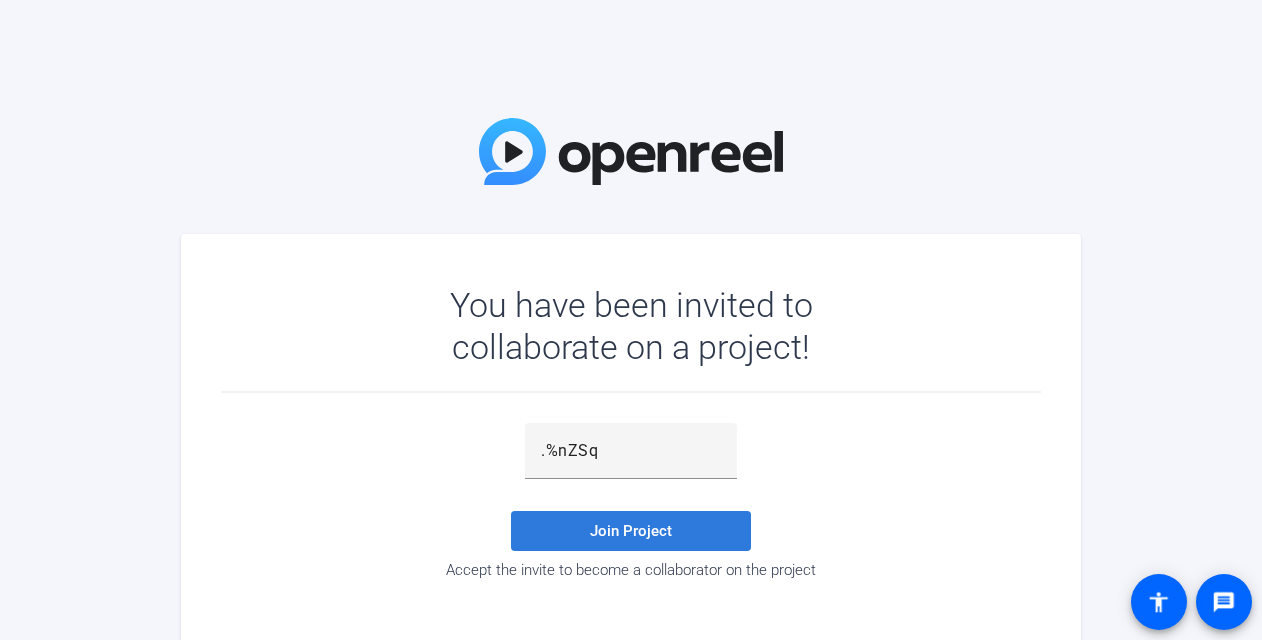 click on "Join Project" 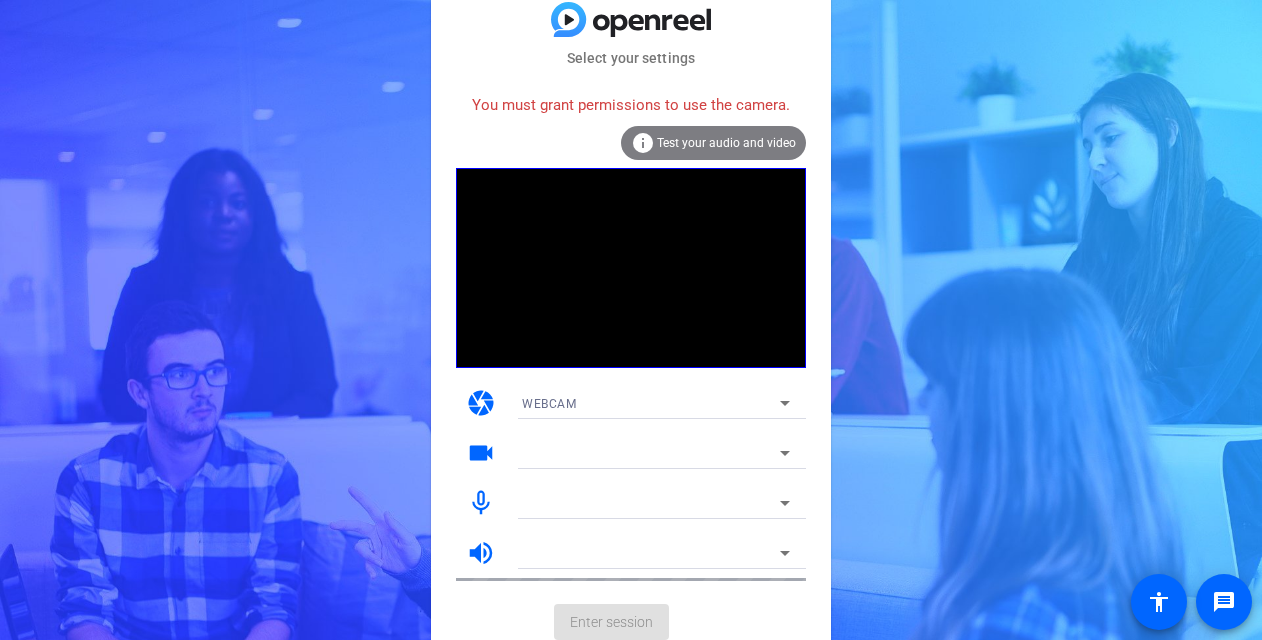 click on "Select your settings   You must grant permissions to use the camera.  info Test your audio and video camera WEBCAM videocam mic_none volume_up  Enter session" 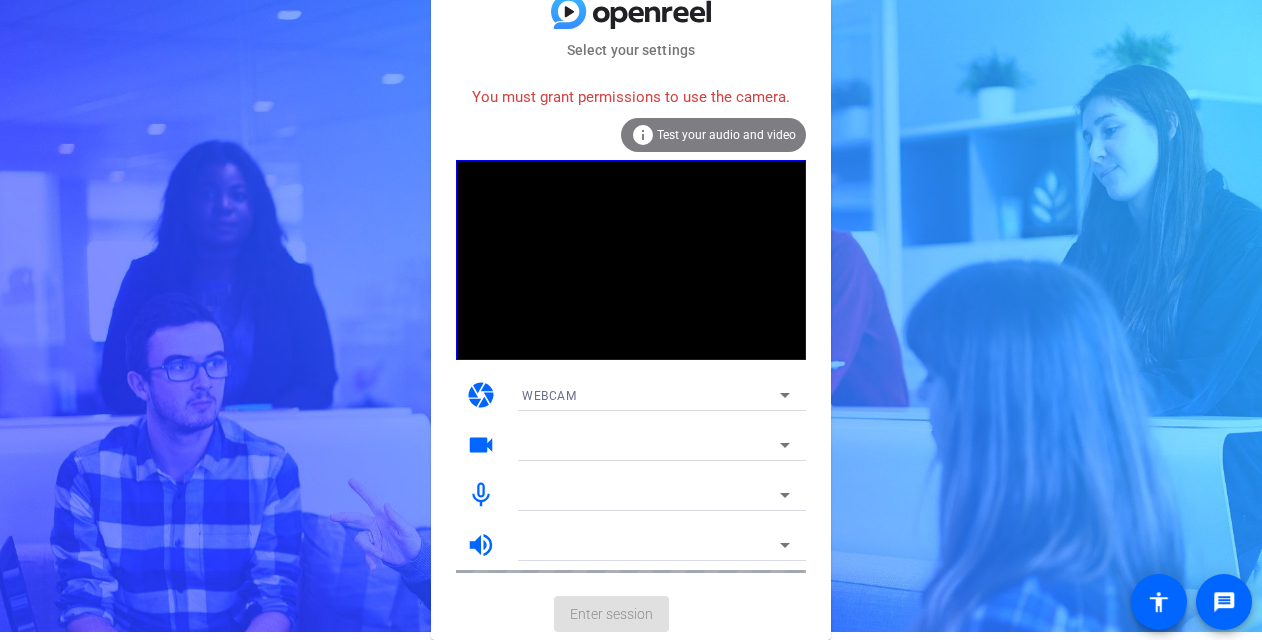 scroll, scrollTop: 0, scrollLeft: 0, axis: both 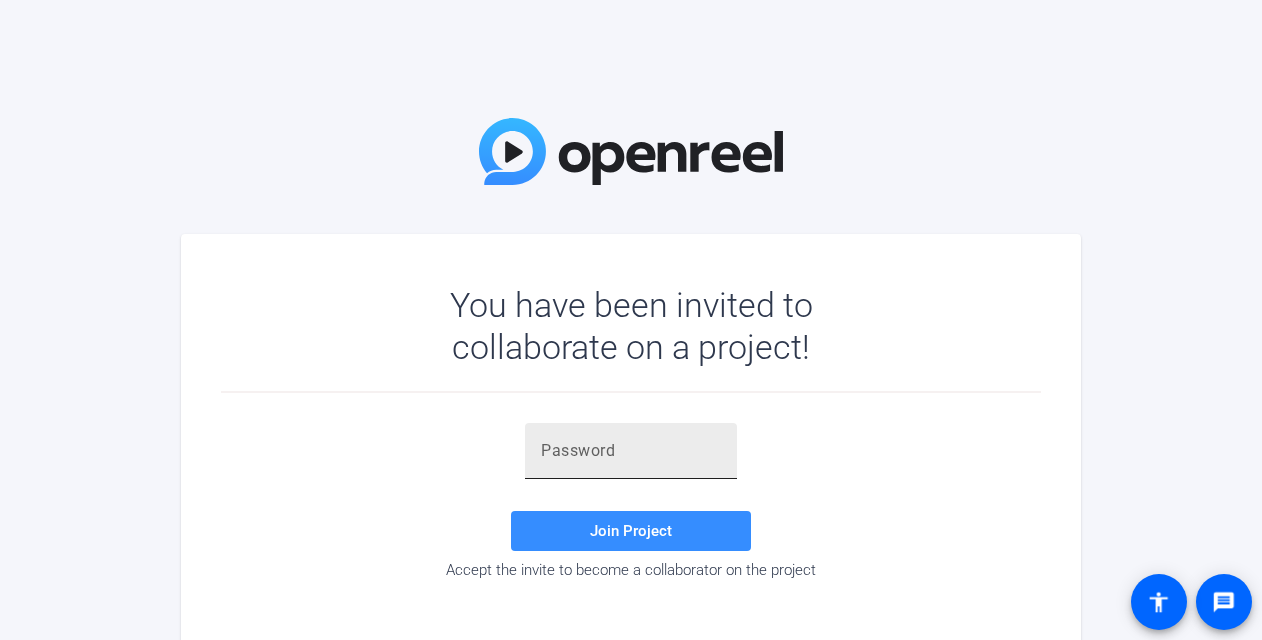 click 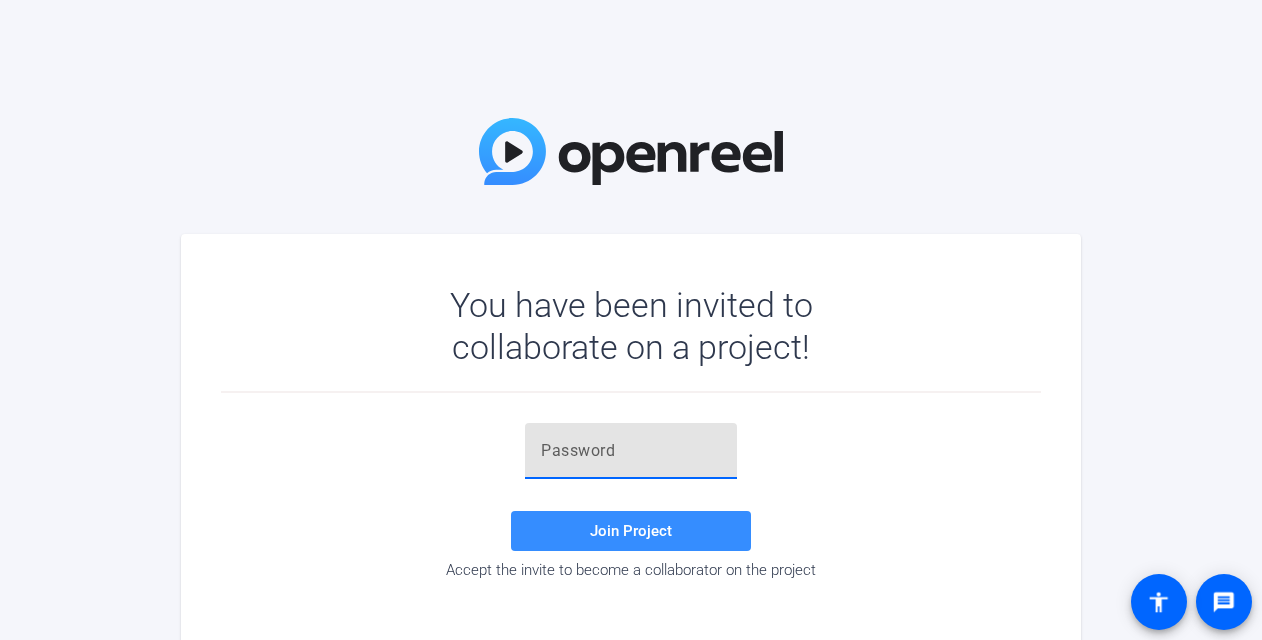click at bounding box center [631, 451] 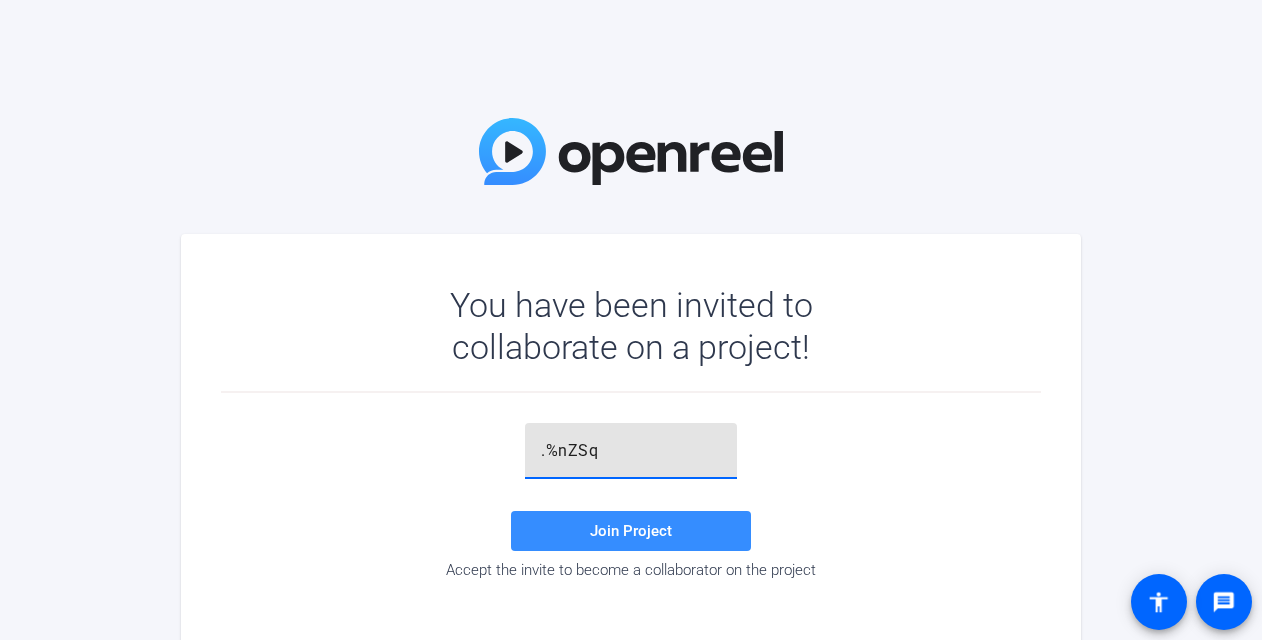 type on ".%nZSq" 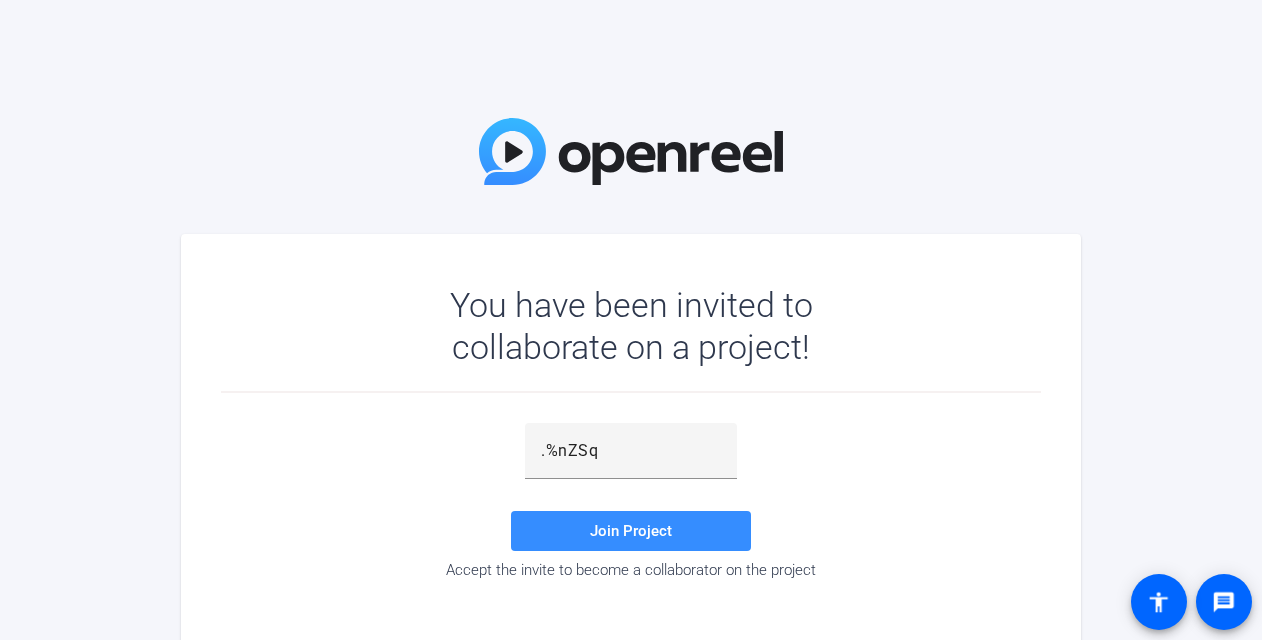 click on "You have been invited to collaborate on a project! .%nZSq Join Project Accept the invite to become a collaborator on the project" 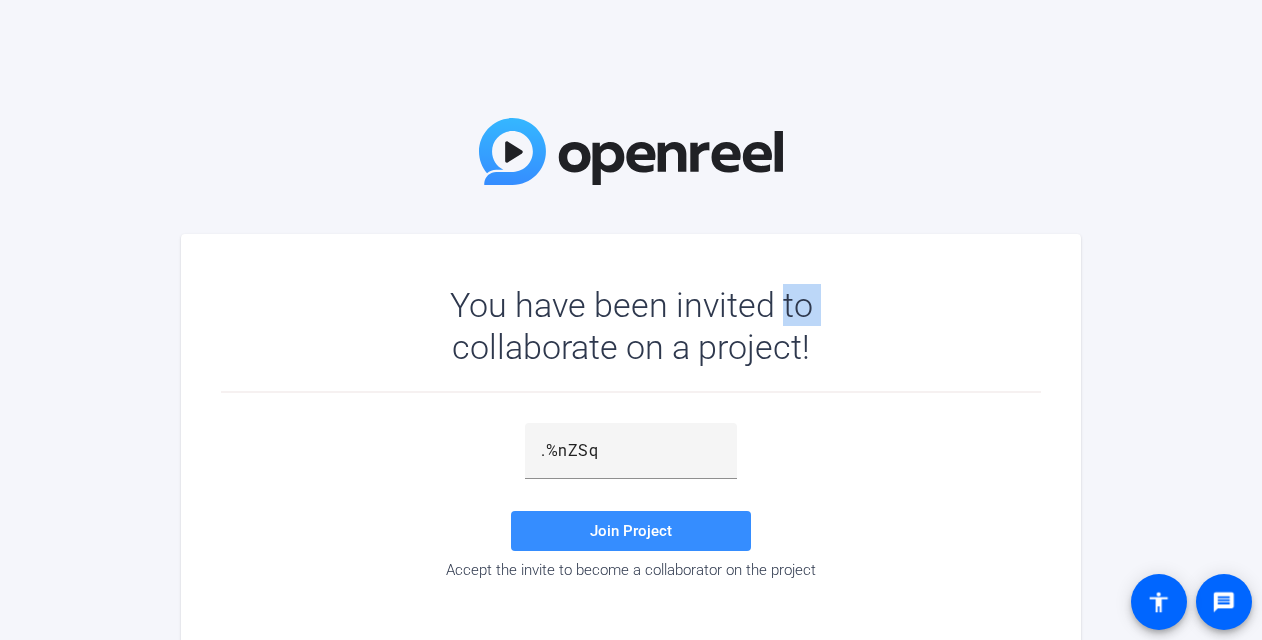 click on "You have been invited to collaborate on a project! .%nZSq Join Project Accept the invite to become a collaborator on the project" 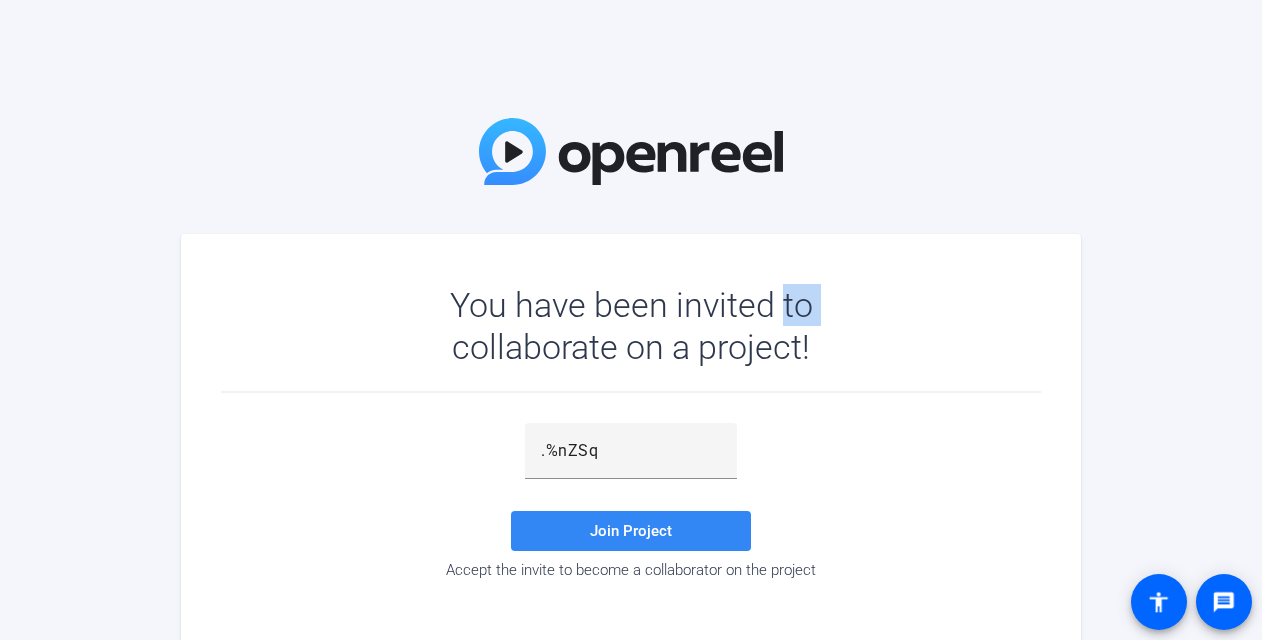 click on "Join Project" 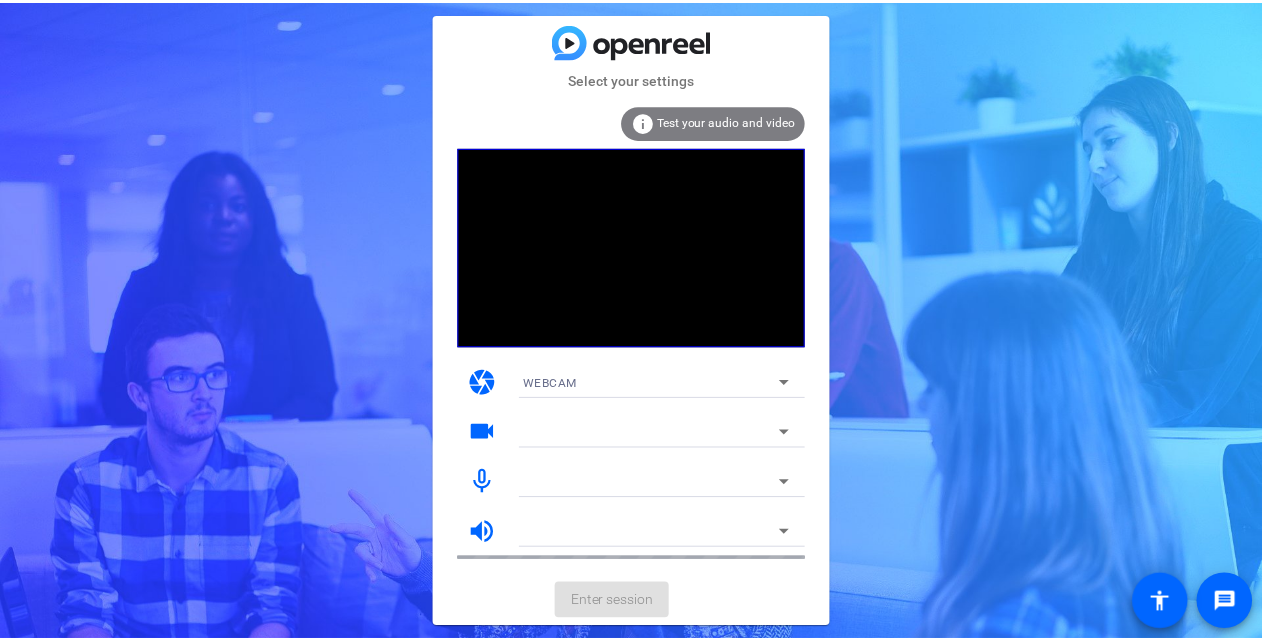 scroll, scrollTop: 0, scrollLeft: 0, axis: both 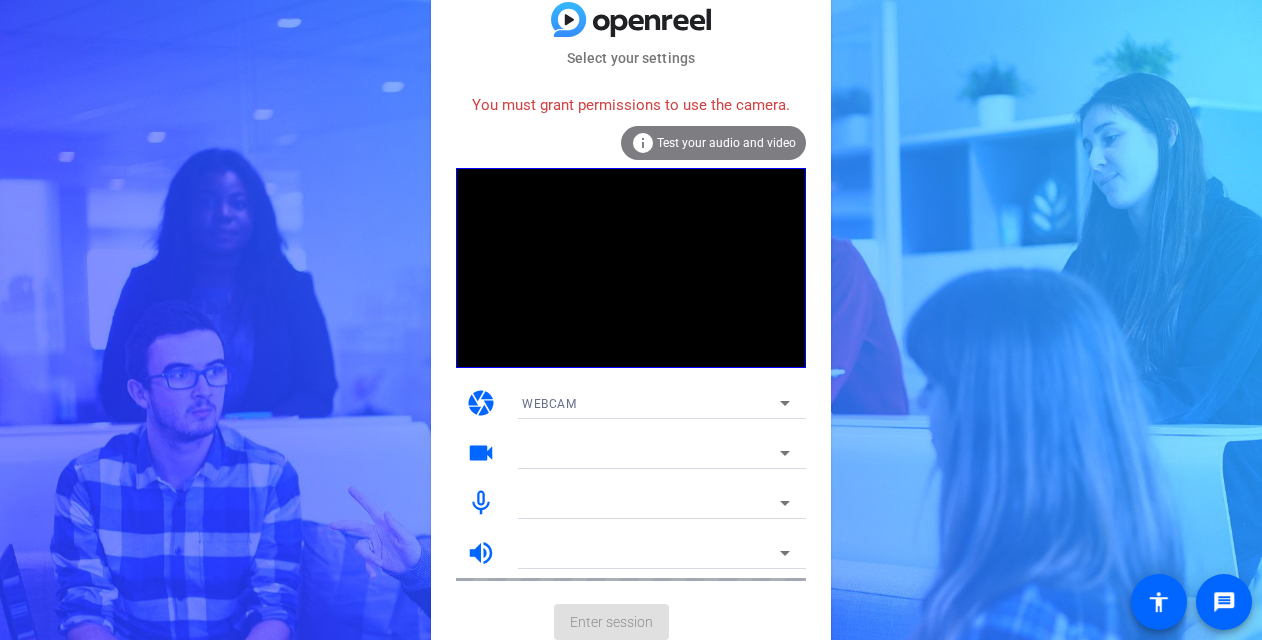 click on "Select your settings   You must grant permissions to use the camera.  info Test your audio and video camera WEBCAM videocam mic_none volume_up  Enter session" 